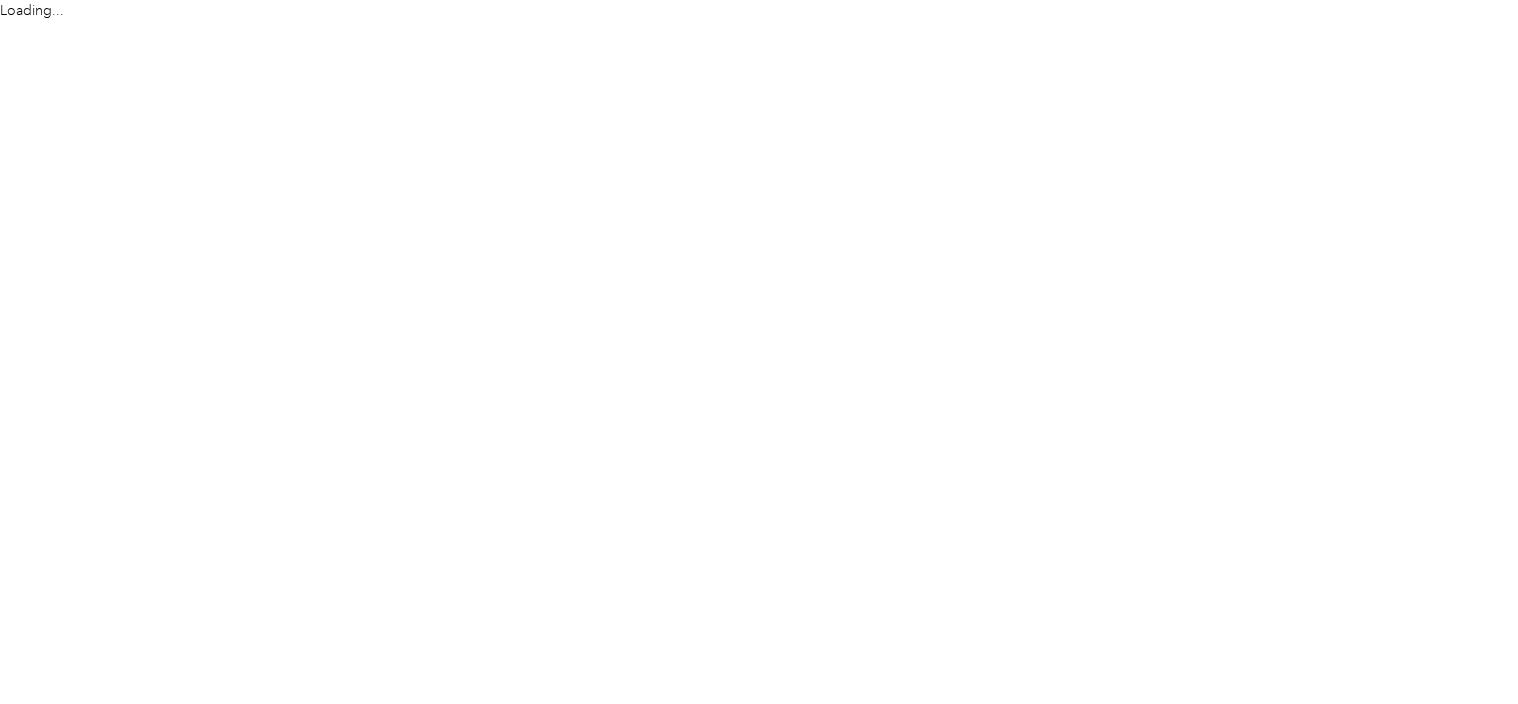 scroll, scrollTop: 0, scrollLeft: 0, axis: both 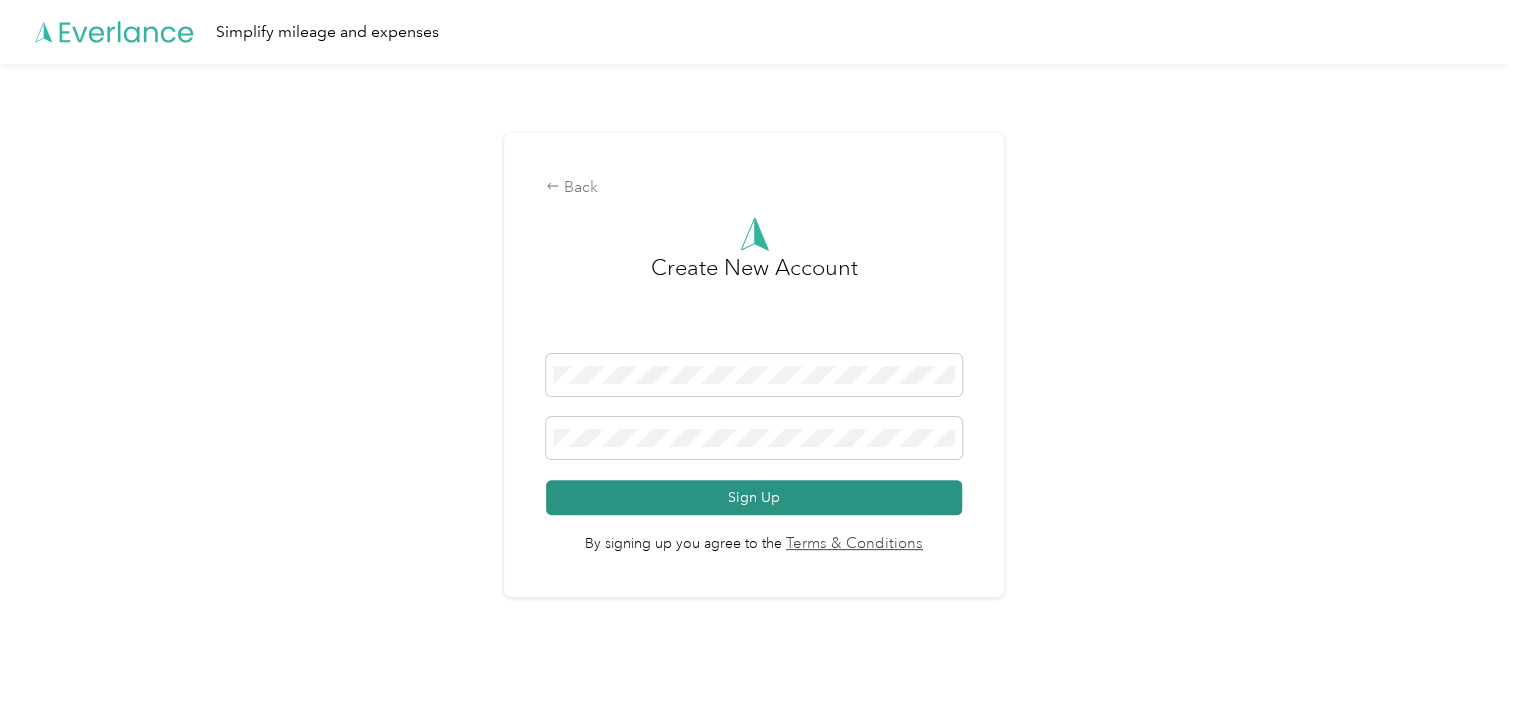 click on "Sign Up" at bounding box center [754, 497] 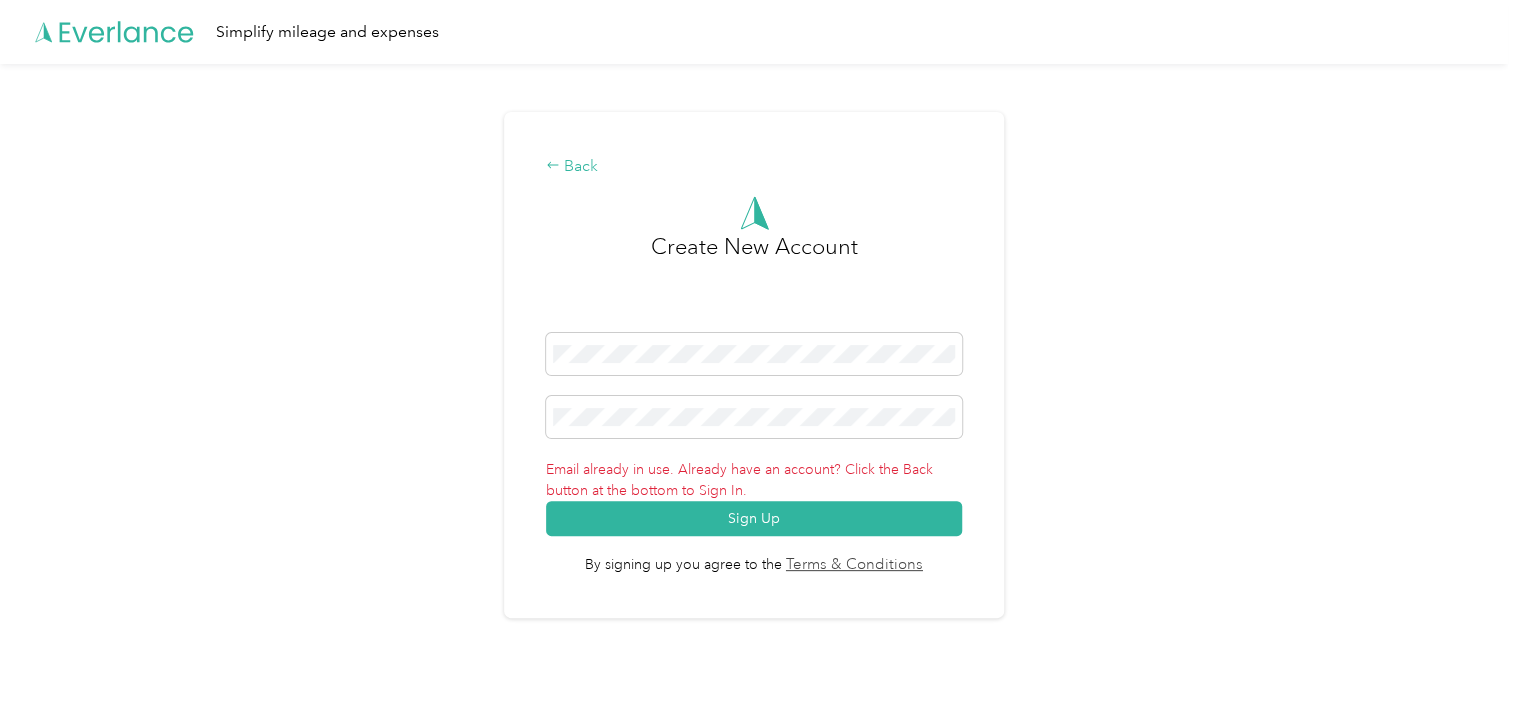 click on "Back" at bounding box center (754, 167) 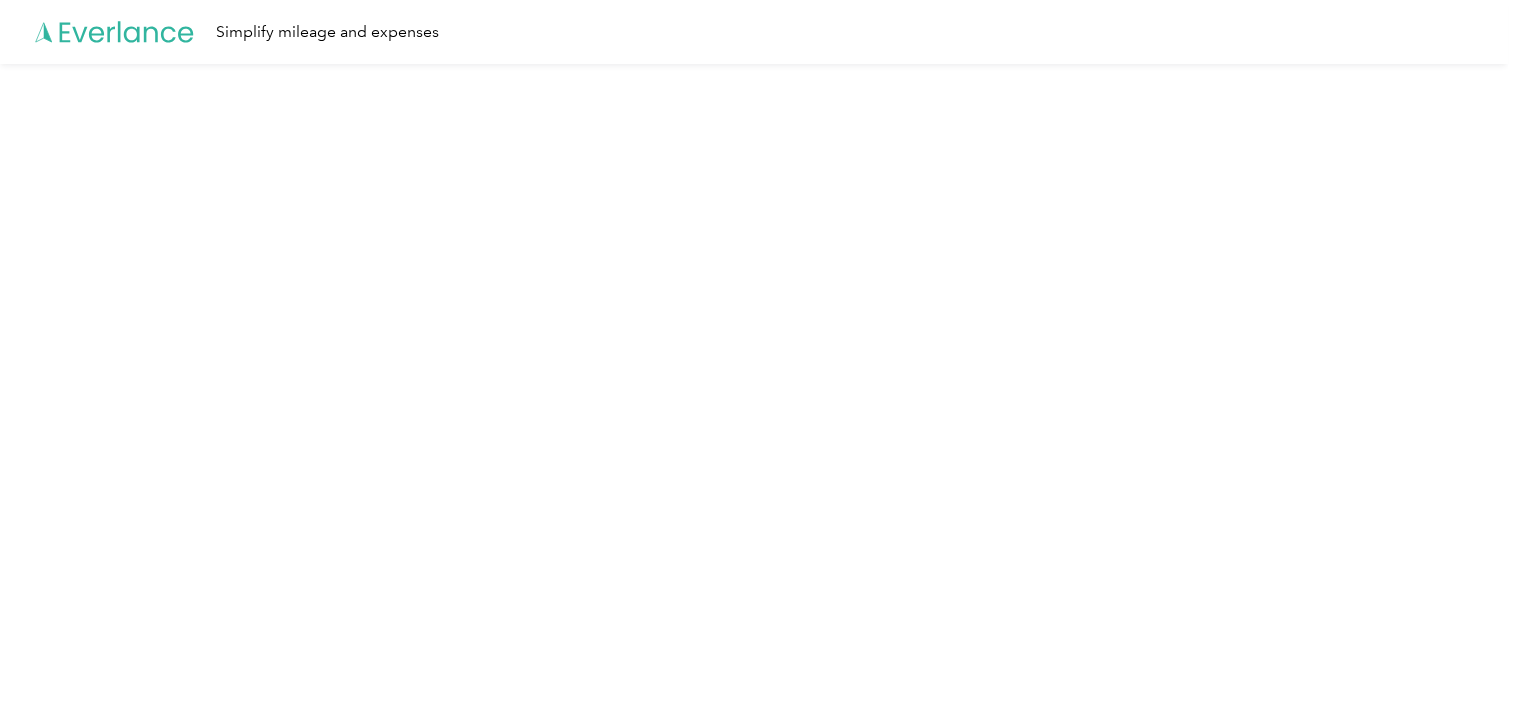 click on "Simplify mileage and expenses" at bounding box center (754, 352) 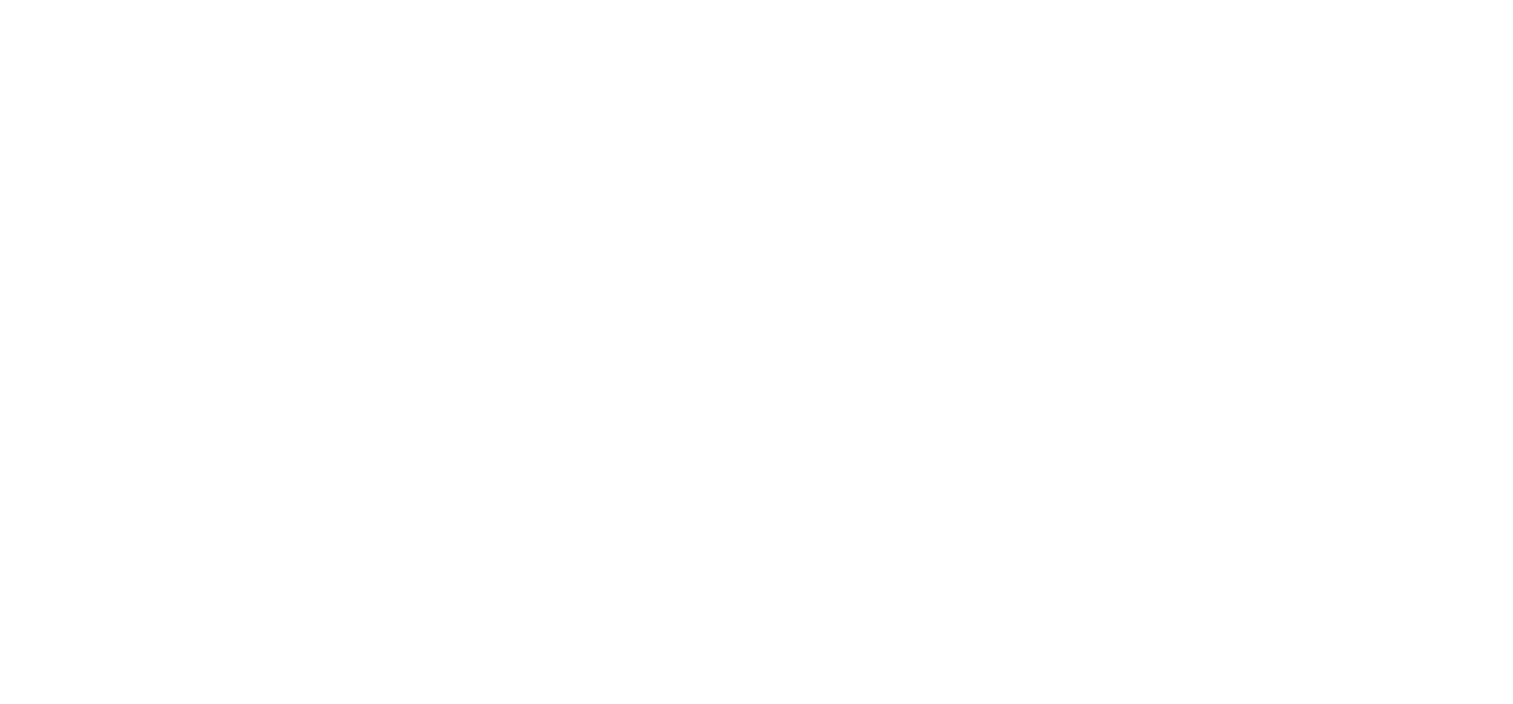 scroll, scrollTop: 0, scrollLeft: 0, axis: both 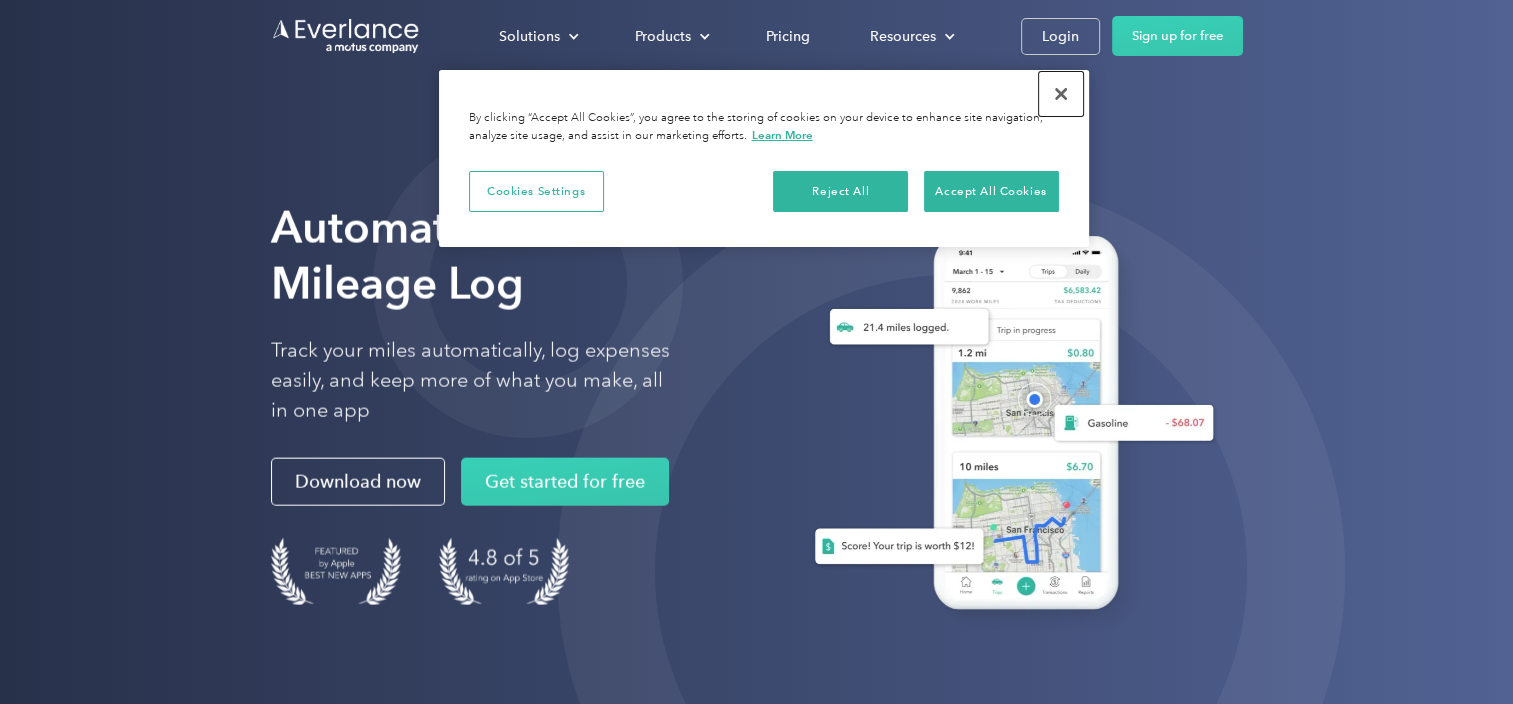 click at bounding box center [1061, 94] 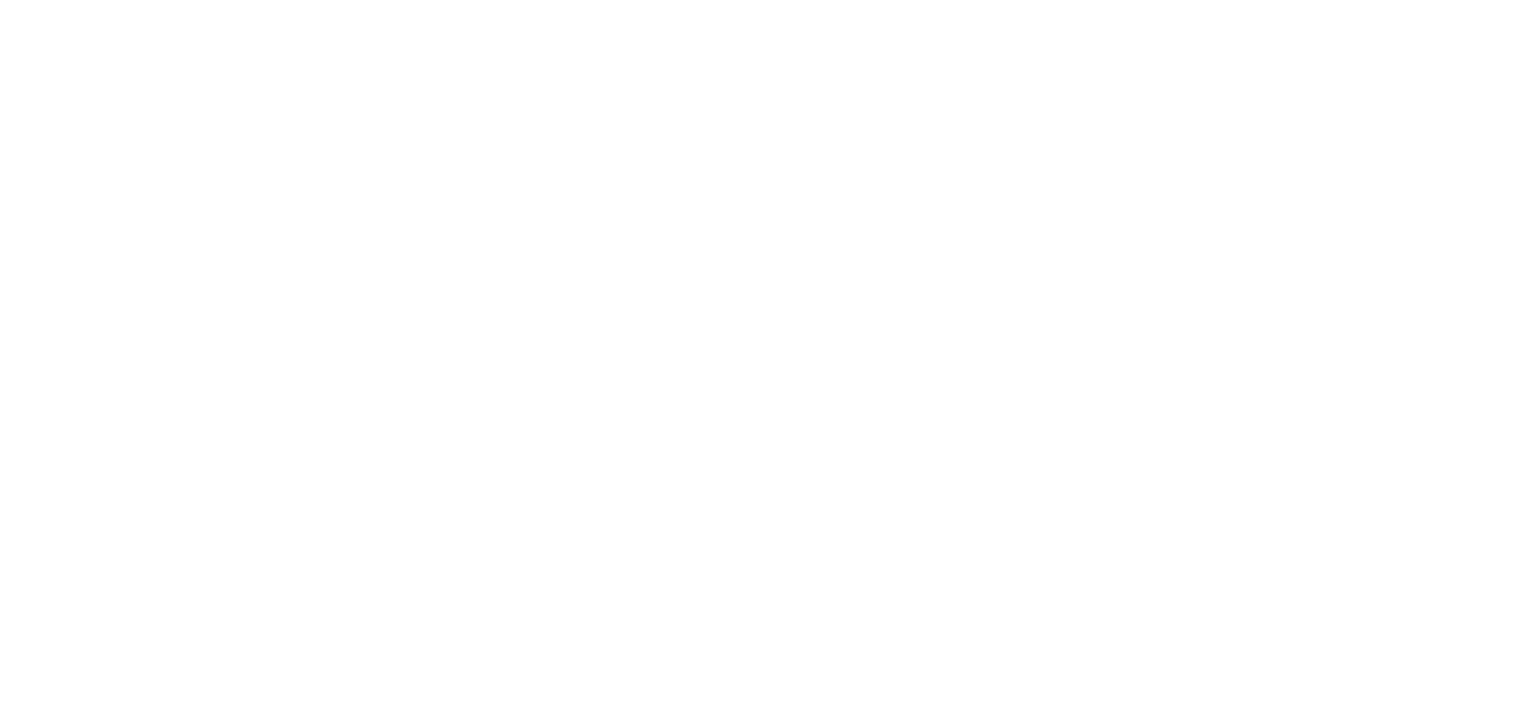 scroll, scrollTop: 0, scrollLeft: 0, axis: both 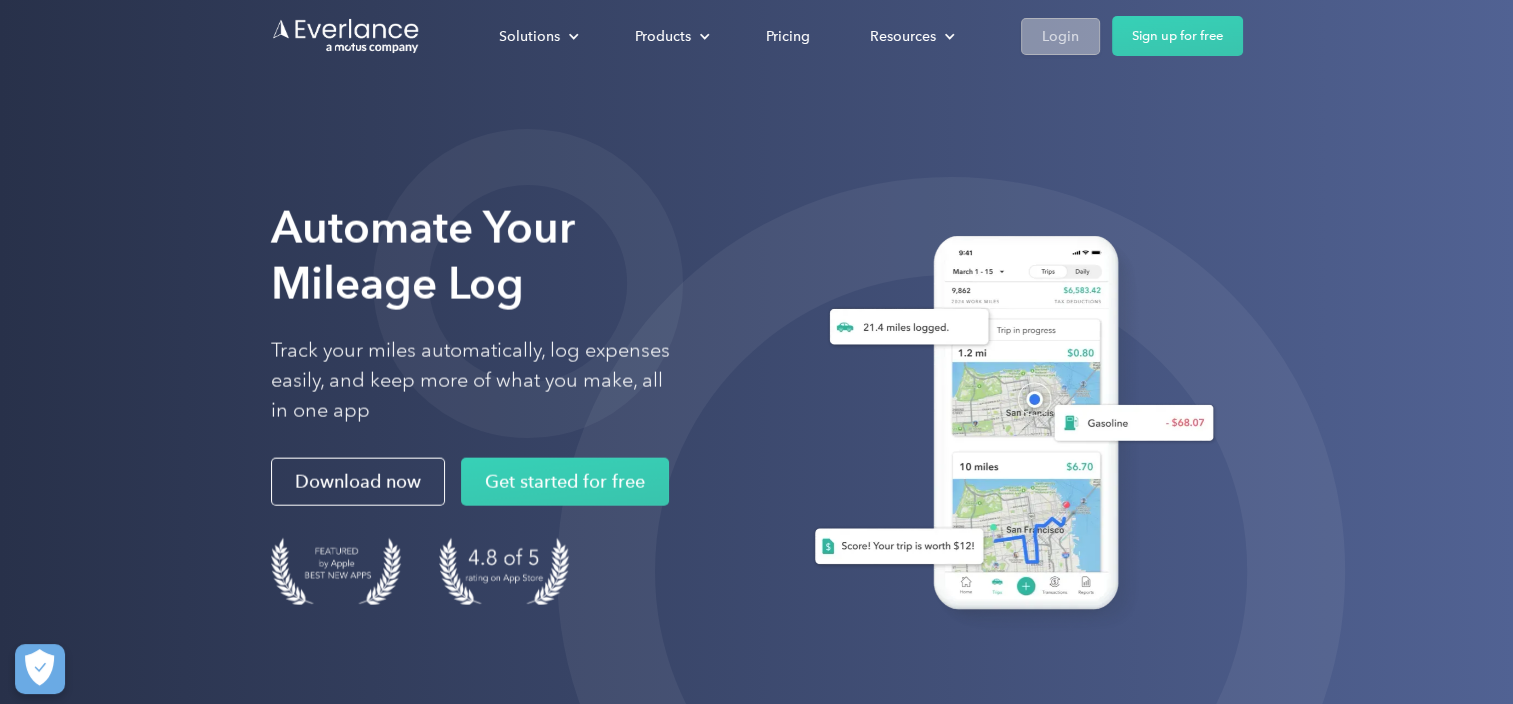 click on "Login" at bounding box center (1060, 36) 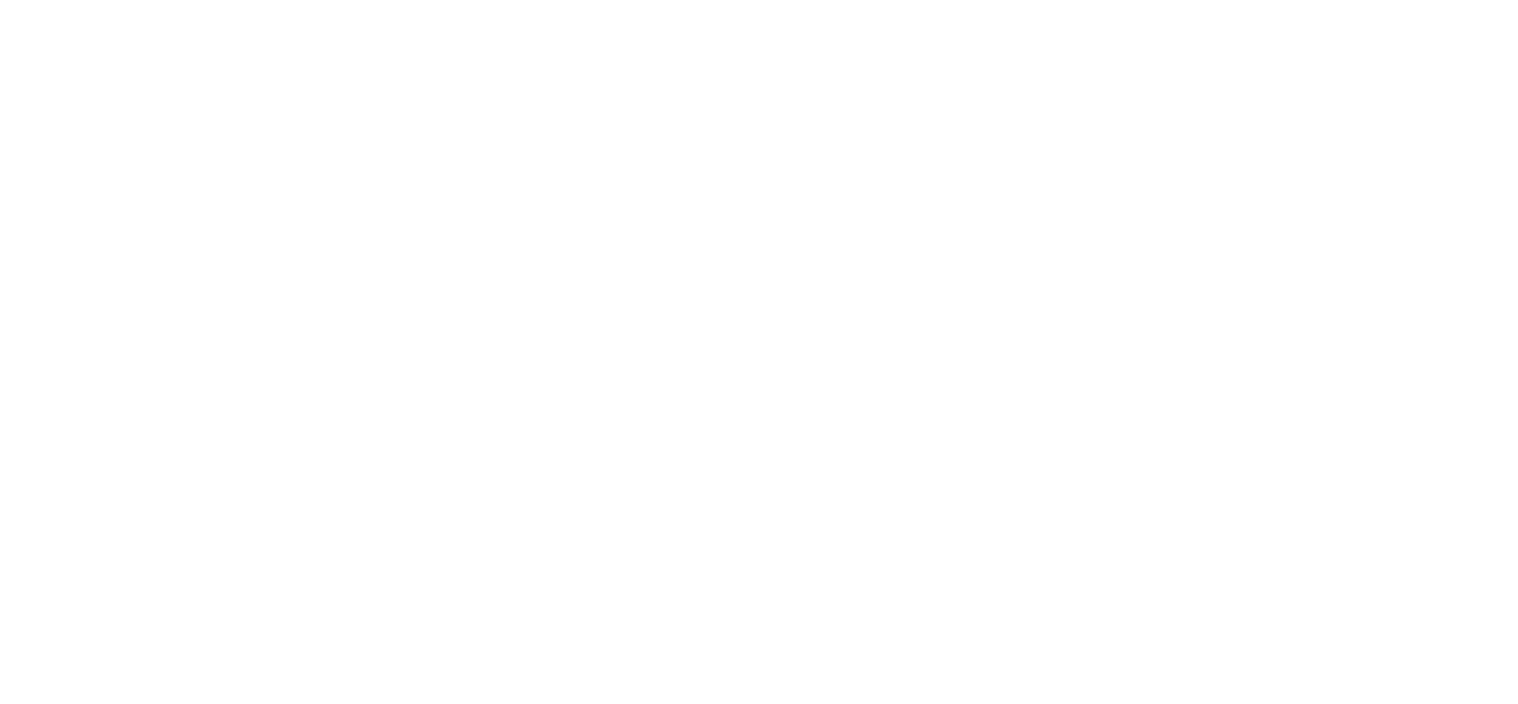 scroll, scrollTop: 0, scrollLeft: 0, axis: both 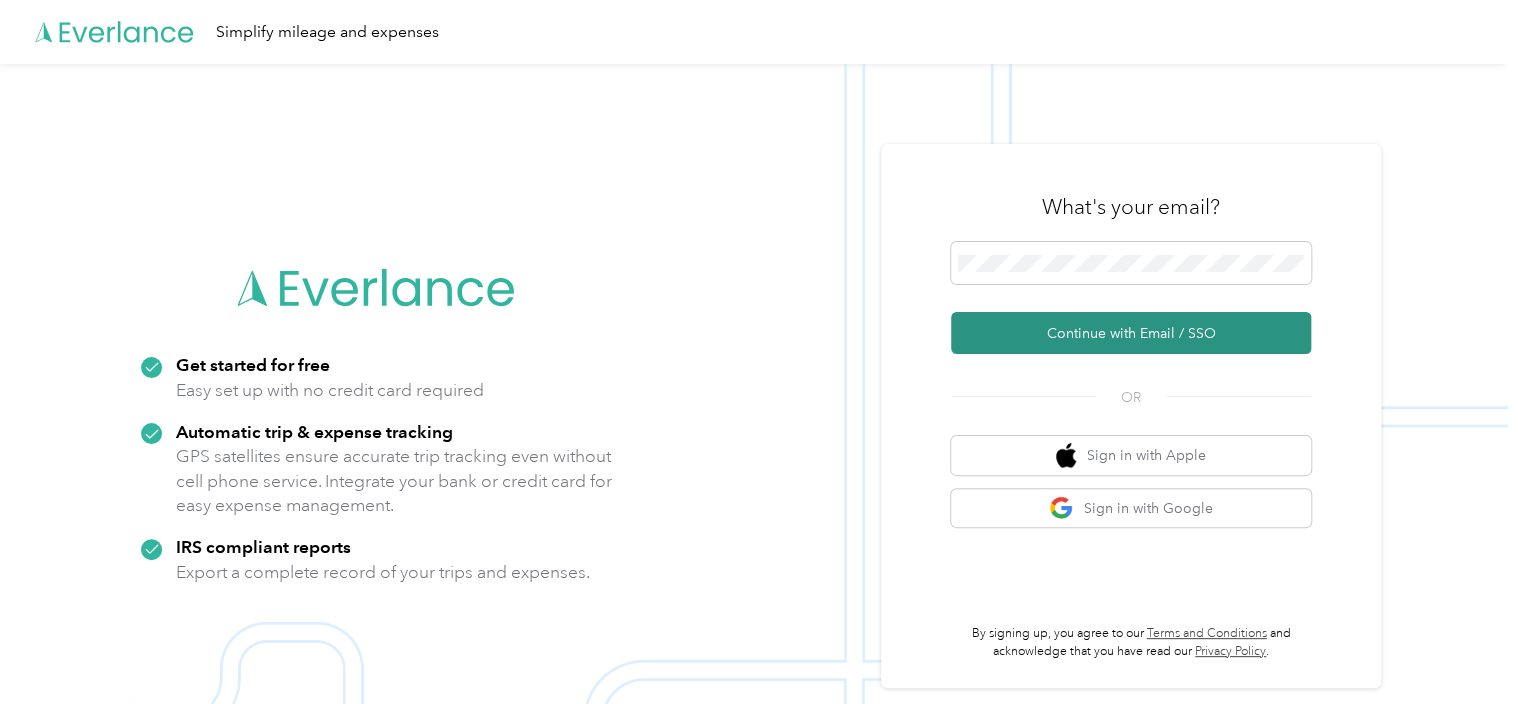 click on "Continue with Email / SSO" at bounding box center (1131, 333) 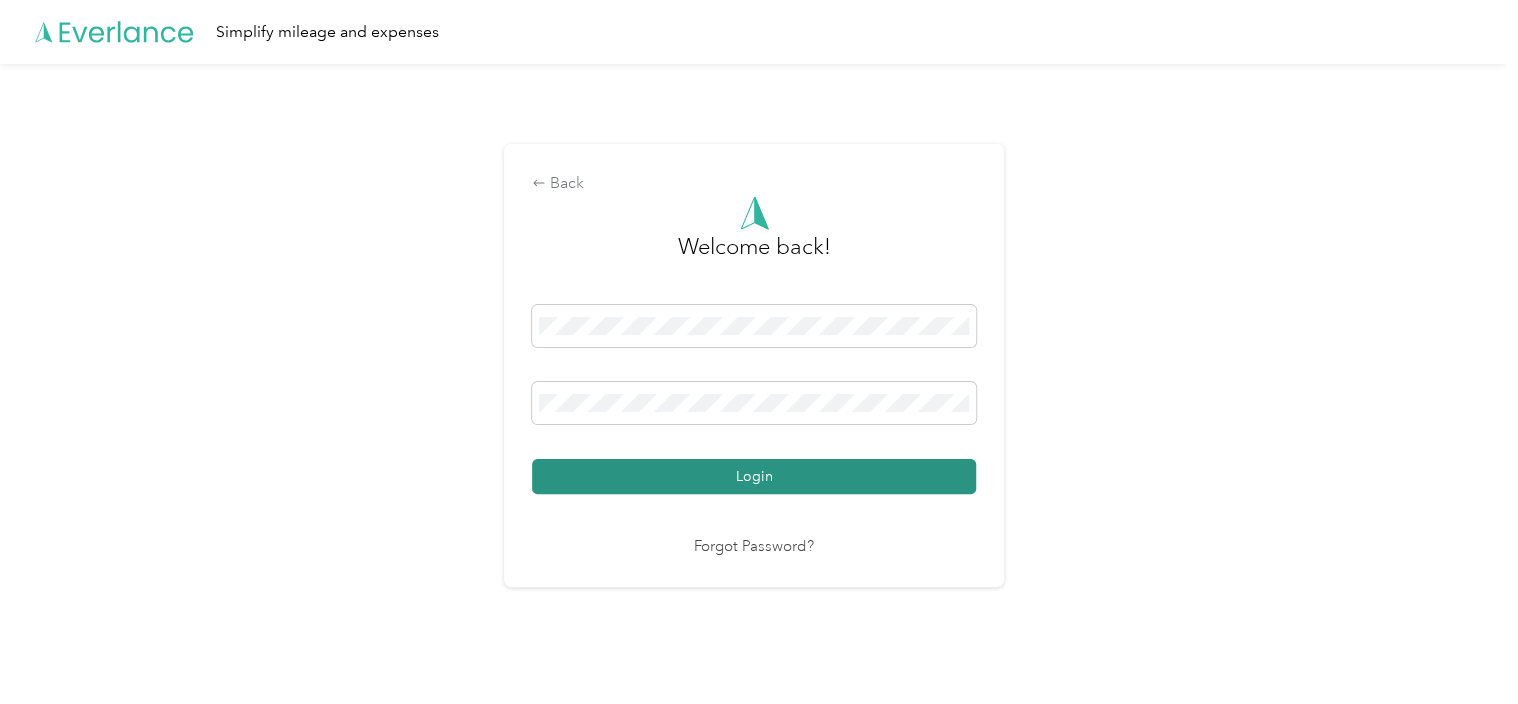 click on "Login" at bounding box center [754, 476] 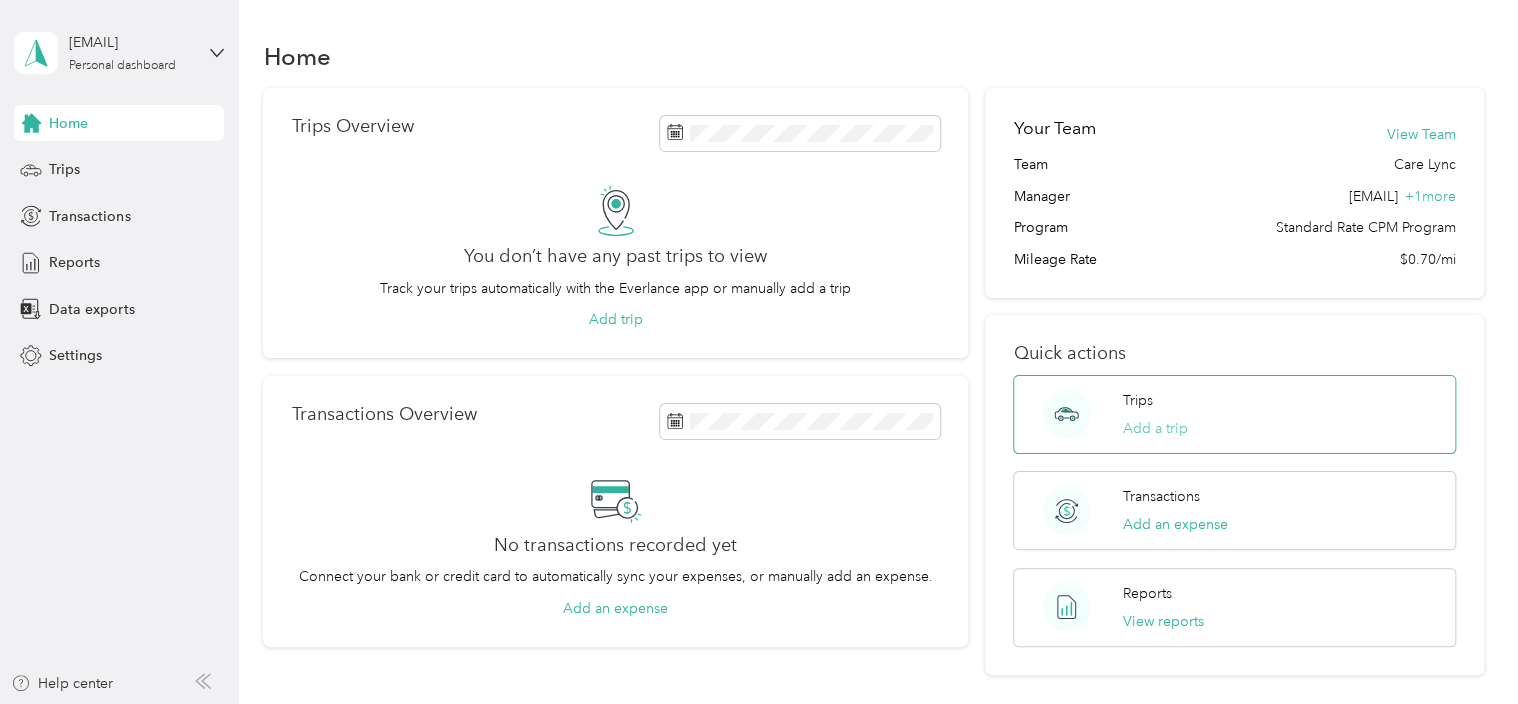 click on "Add a trip" at bounding box center (1155, 428) 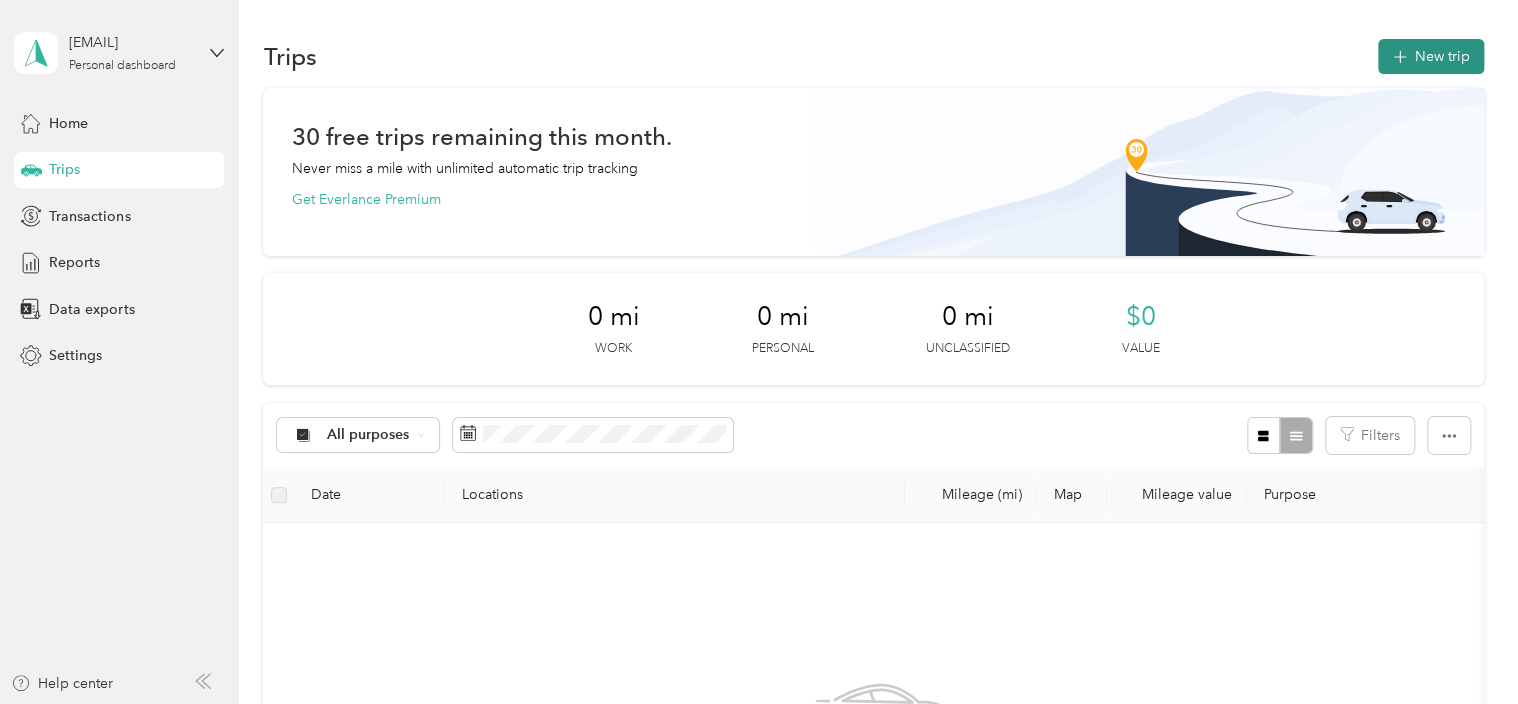 click 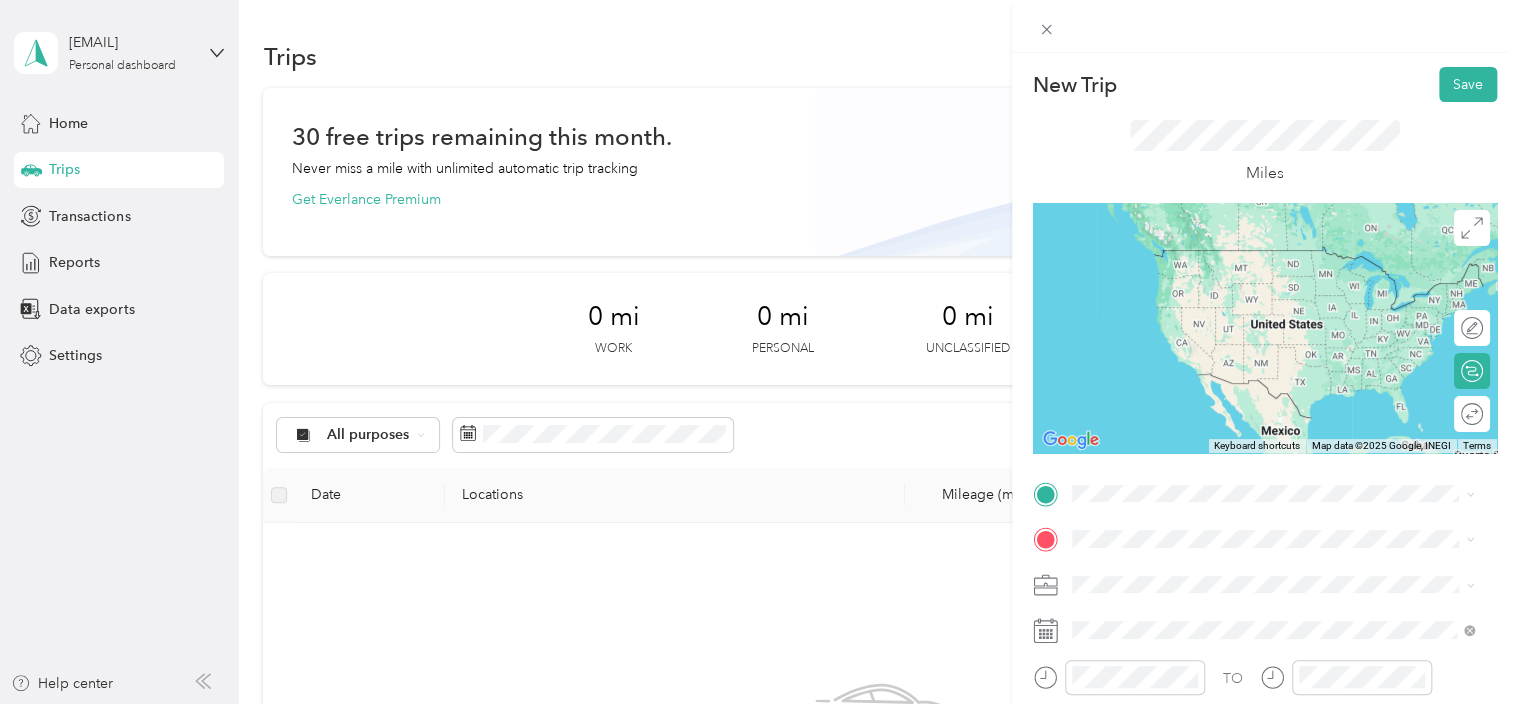 click on "[NUMBER] [STREET]
[CITY], [STATE] [POSTAL_CODE], [COUNTRY]" at bounding box center [1253, 256] 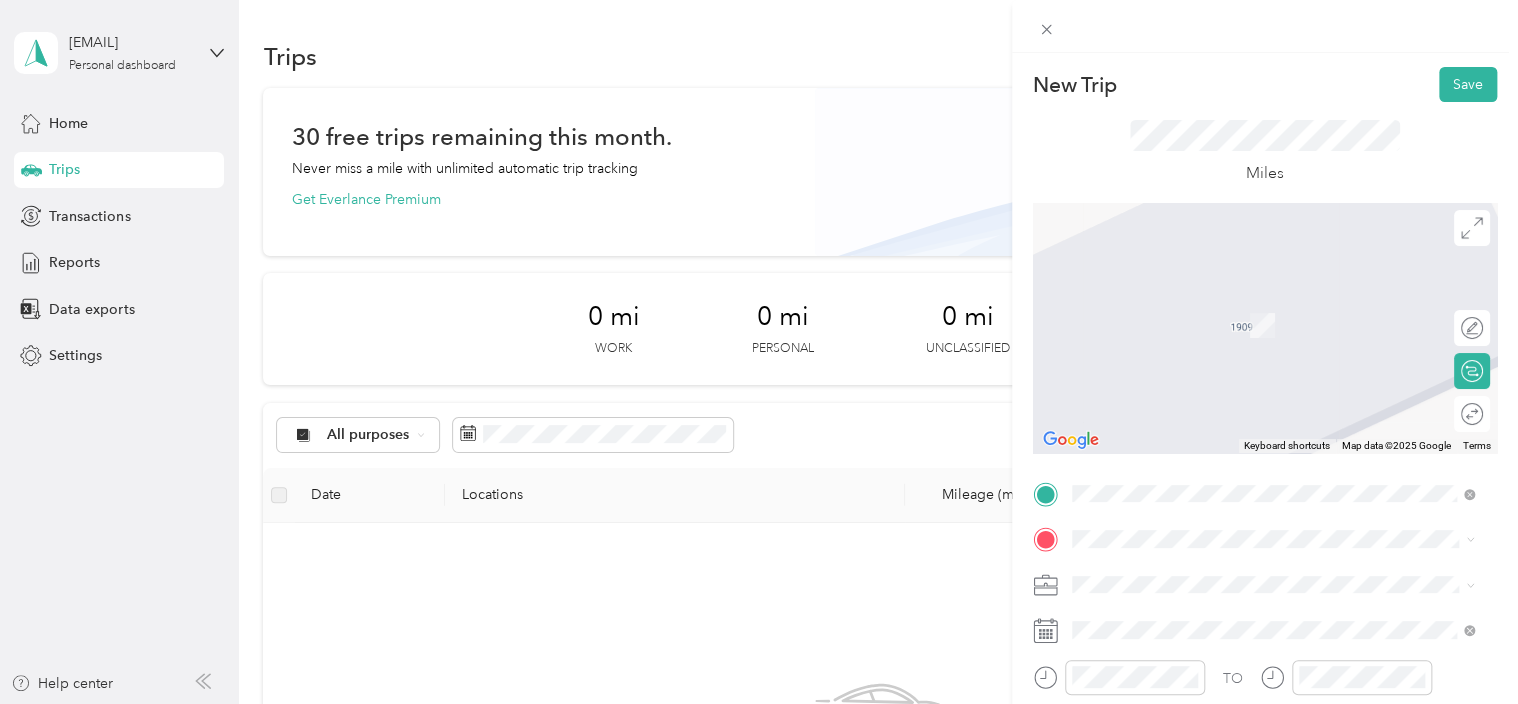 click on "[NUMBER] [STREET]
[CITY], [STATE] [POSTAL_CODE], [COUNTRY]" at bounding box center (1253, 302) 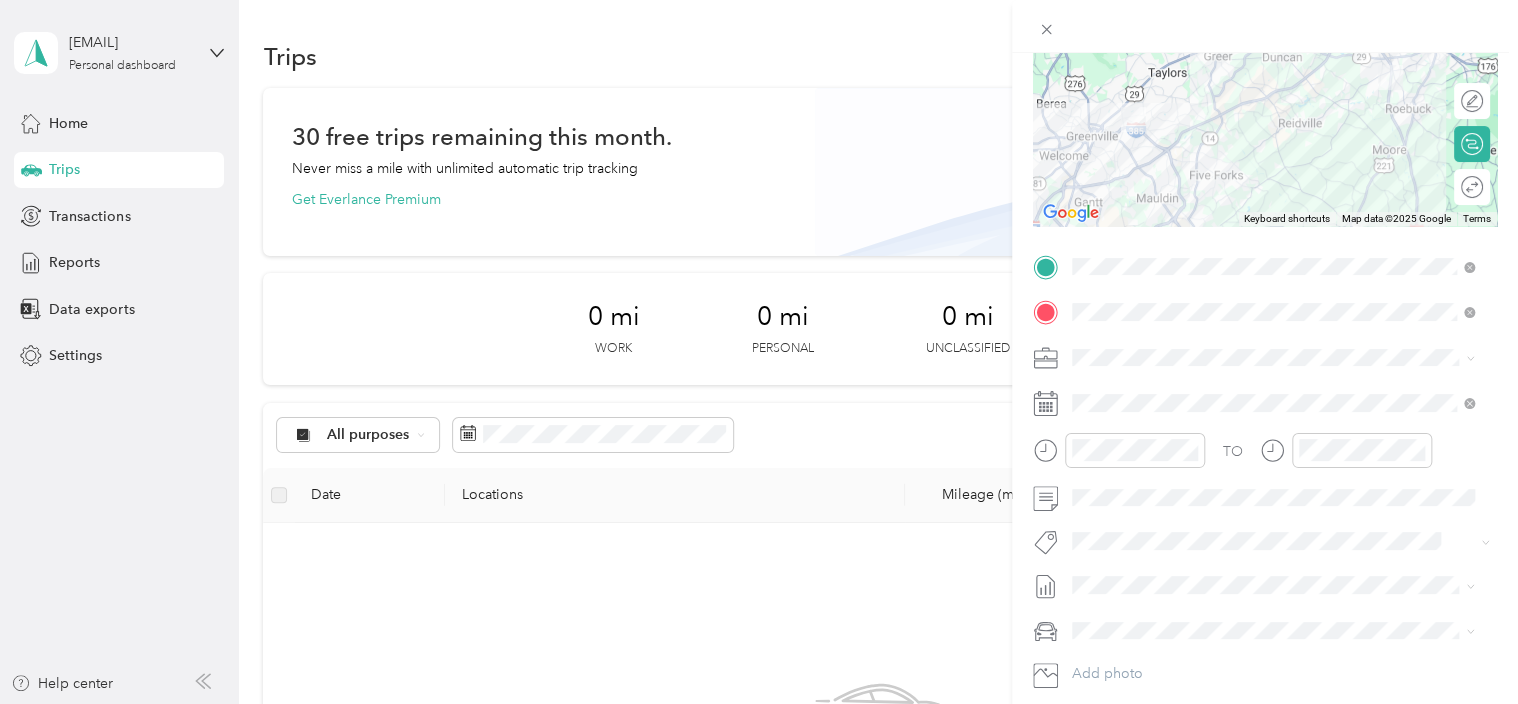 scroll, scrollTop: 263, scrollLeft: 0, axis: vertical 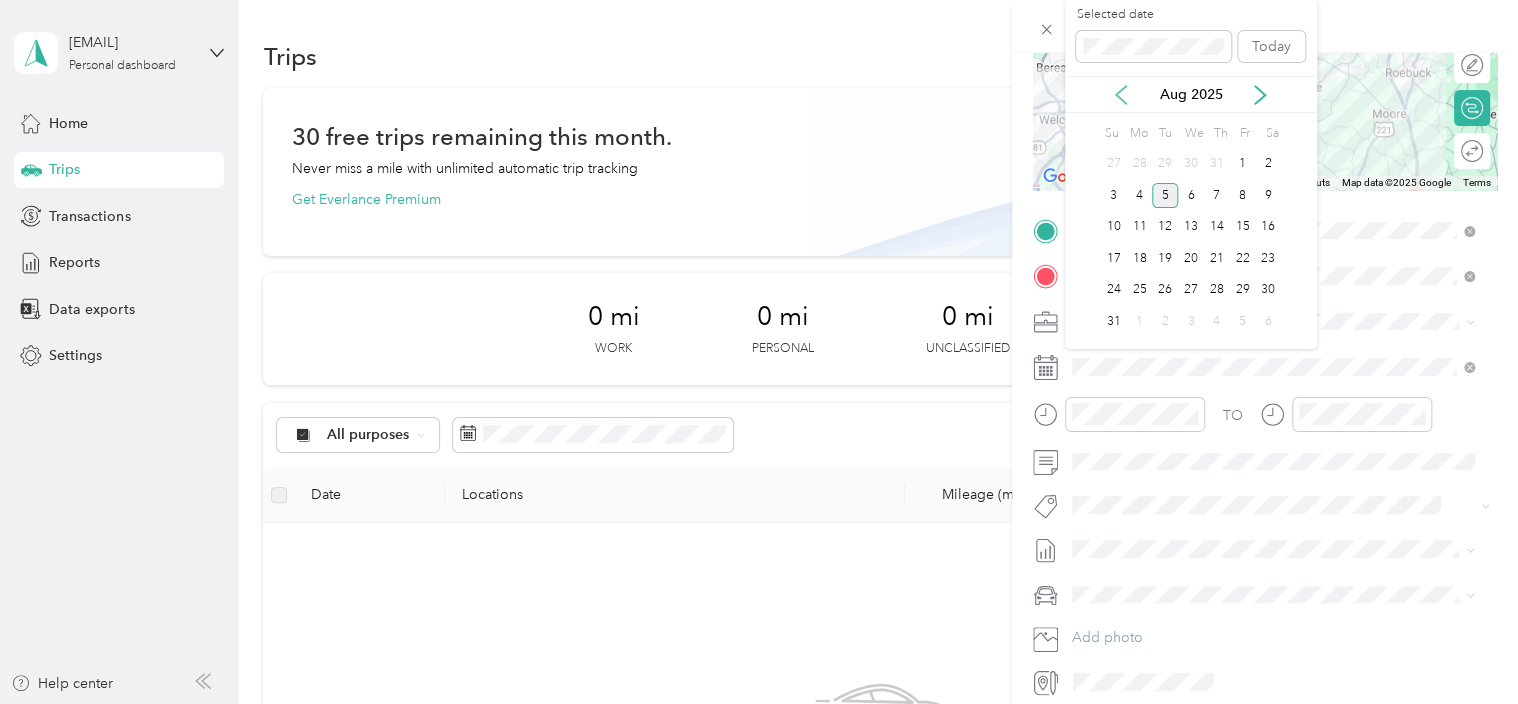 click 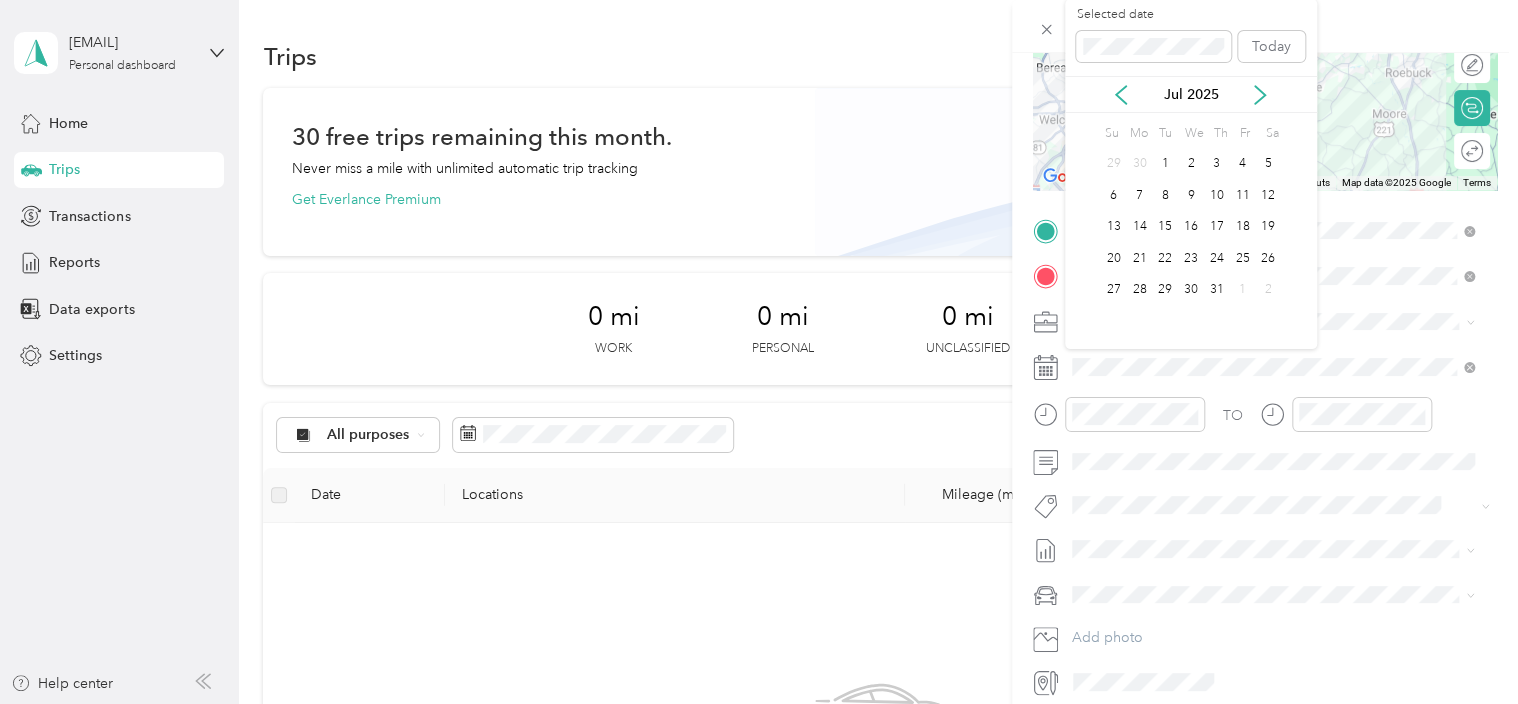 drag, startPoint x: 1249, startPoint y: 264, endPoint x: 1342, endPoint y: 309, distance: 103.315056 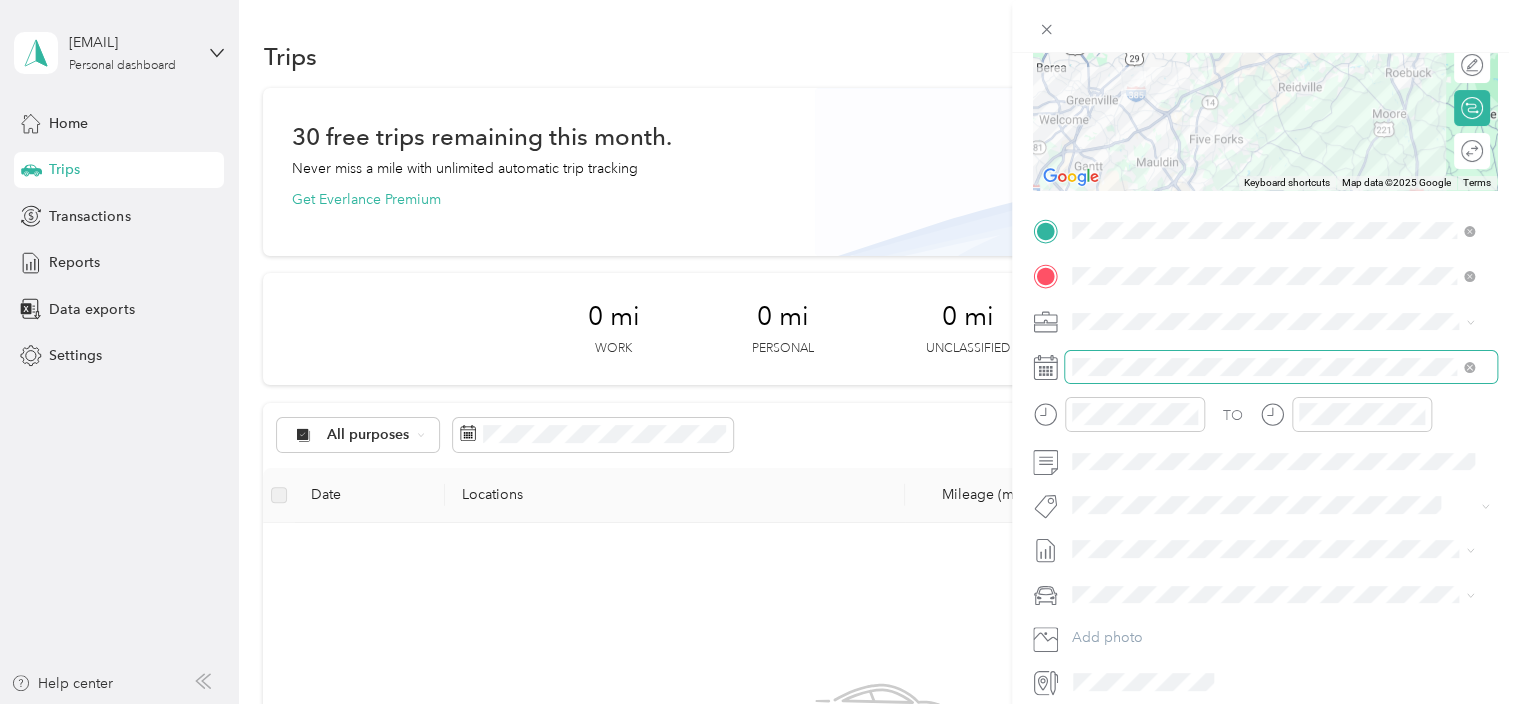 click at bounding box center [1281, 367] 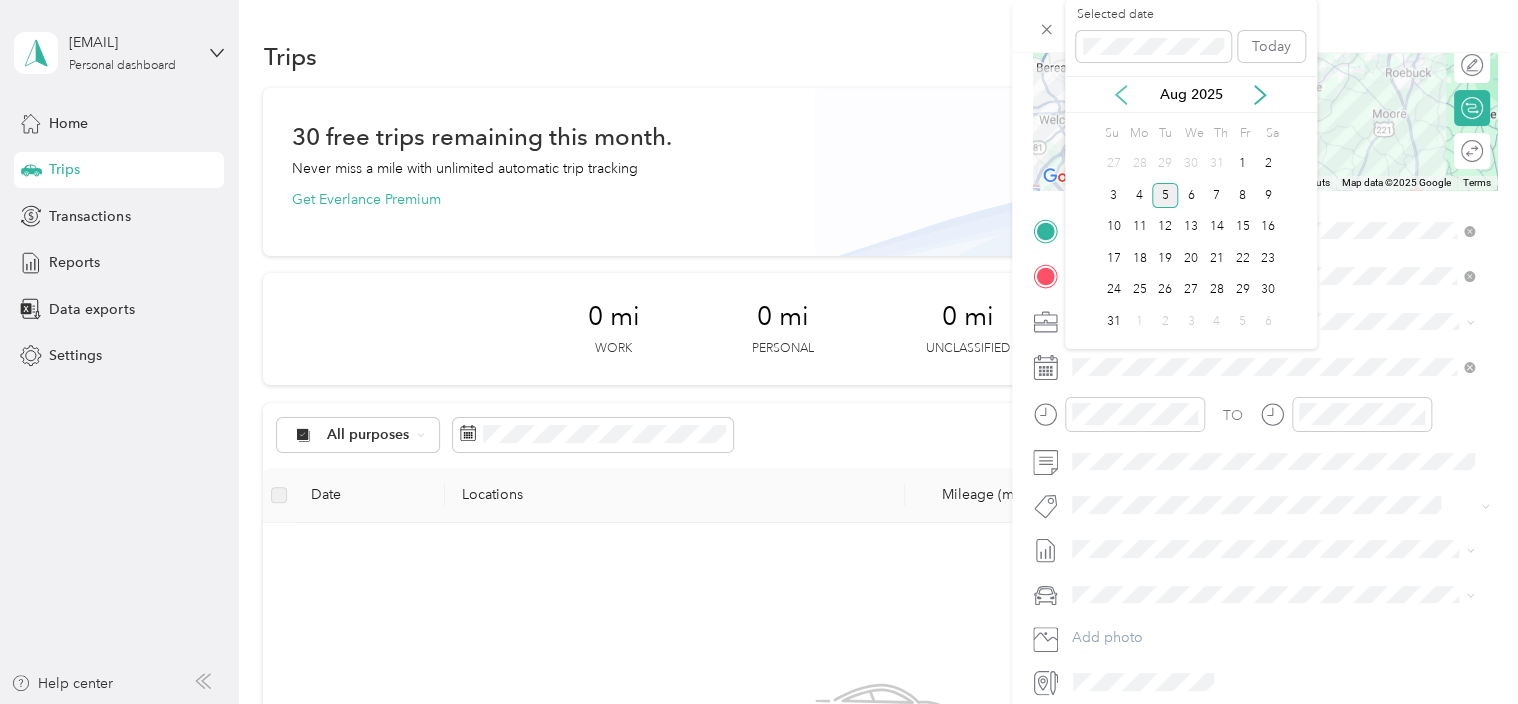 click 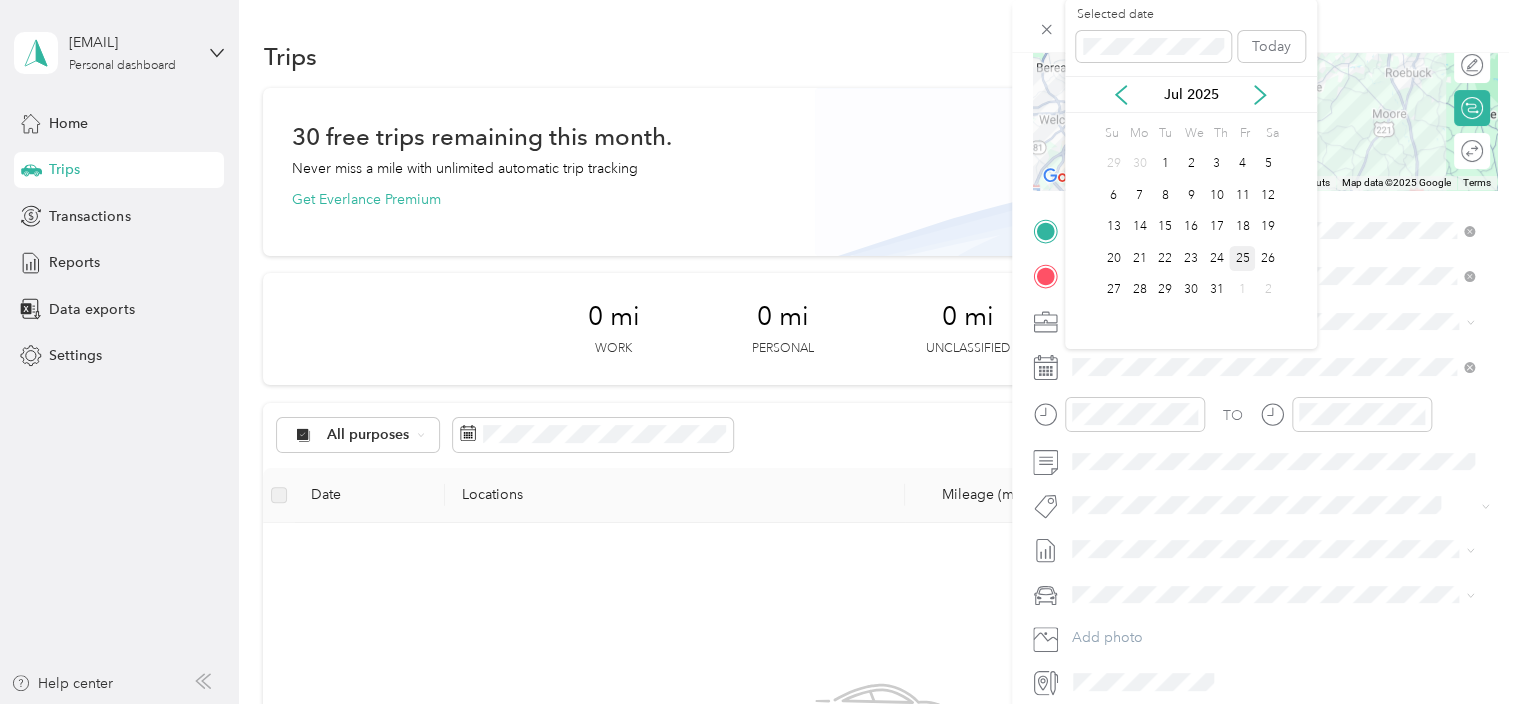 click on "25" at bounding box center [1242, 258] 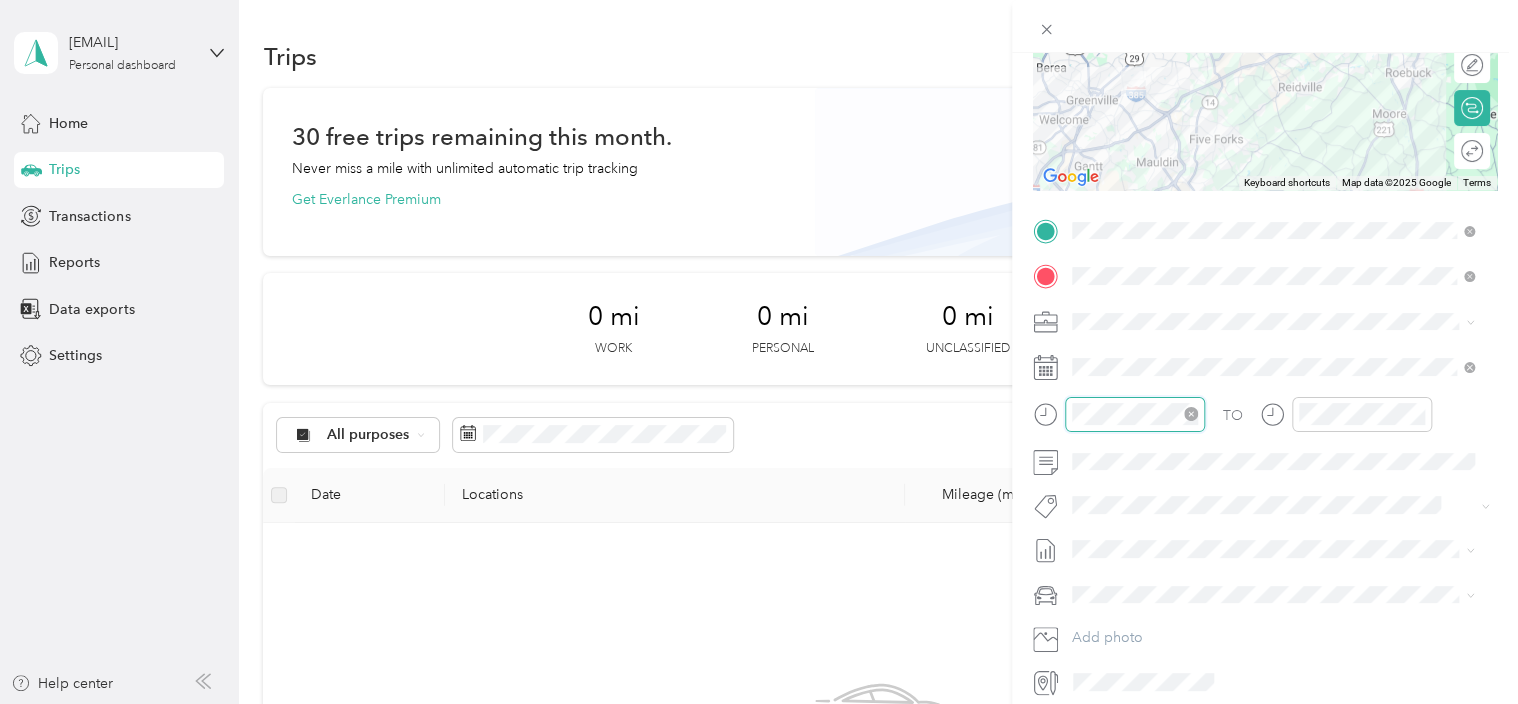 scroll, scrollTop: 120, scrollLeft: 0, axis: vertical 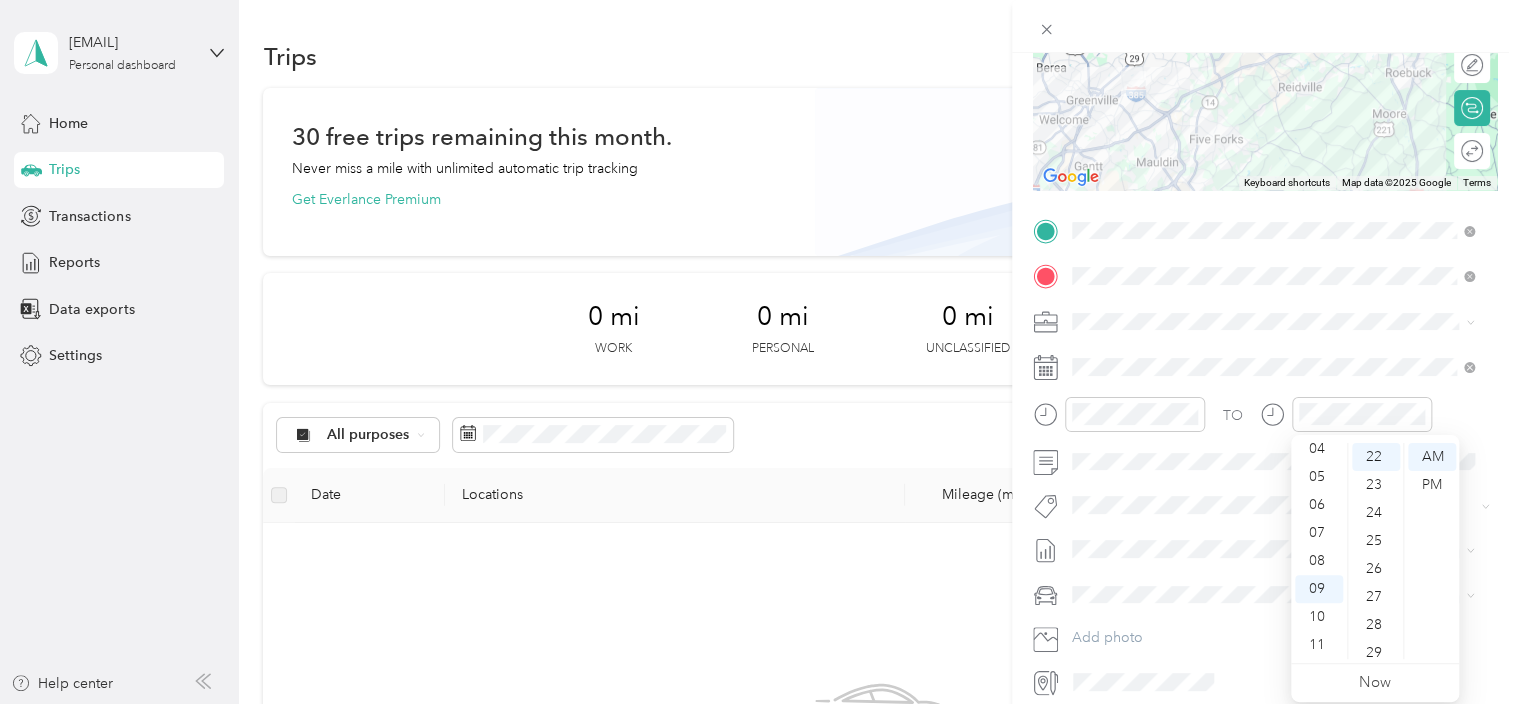 click on "New Trip Save This trip cannot be edited because it is either under review, approved, or paid. Contact your Team Manager to edit it. Miles To navigate the map with touch gestures double-tap and hold your finger on the map, then drag the map. ← Move left → Move right ↑ Move up ↓ Move down + Zoom in - Zoom out Home Jump left by 75% End Jump right by 75% Page Up Jump up by 75% Page Down Jump down by 75% Keyboard shortcuts Map Data Map data ©2025 Google Map data ©2025 Google 10 km  Click to toggle between metric and imperial units Terms Report a map error Edit route Calculate route Round trip TO Add photo" at bounding box center [1265, 251] 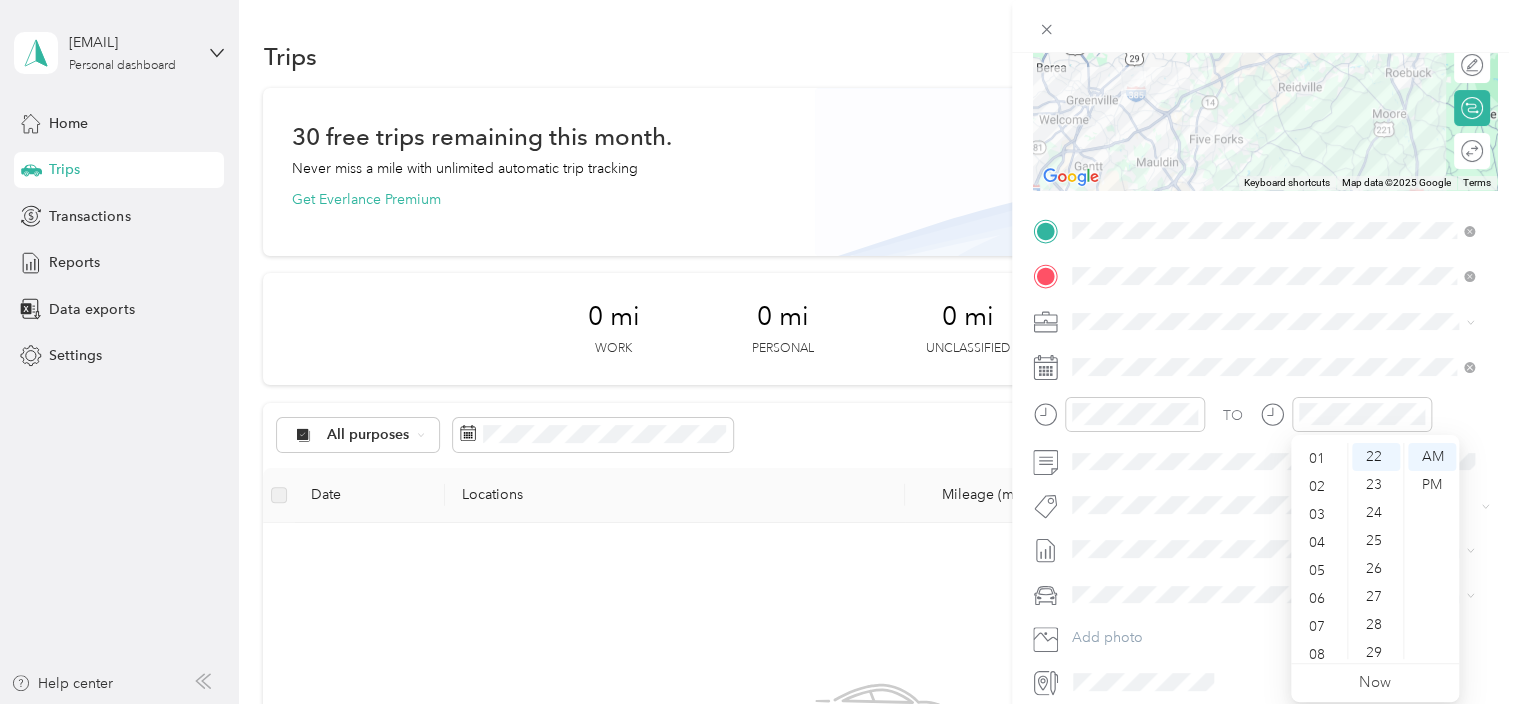scroll, scrollTop: 0, scrollLeft: 0, axis: both 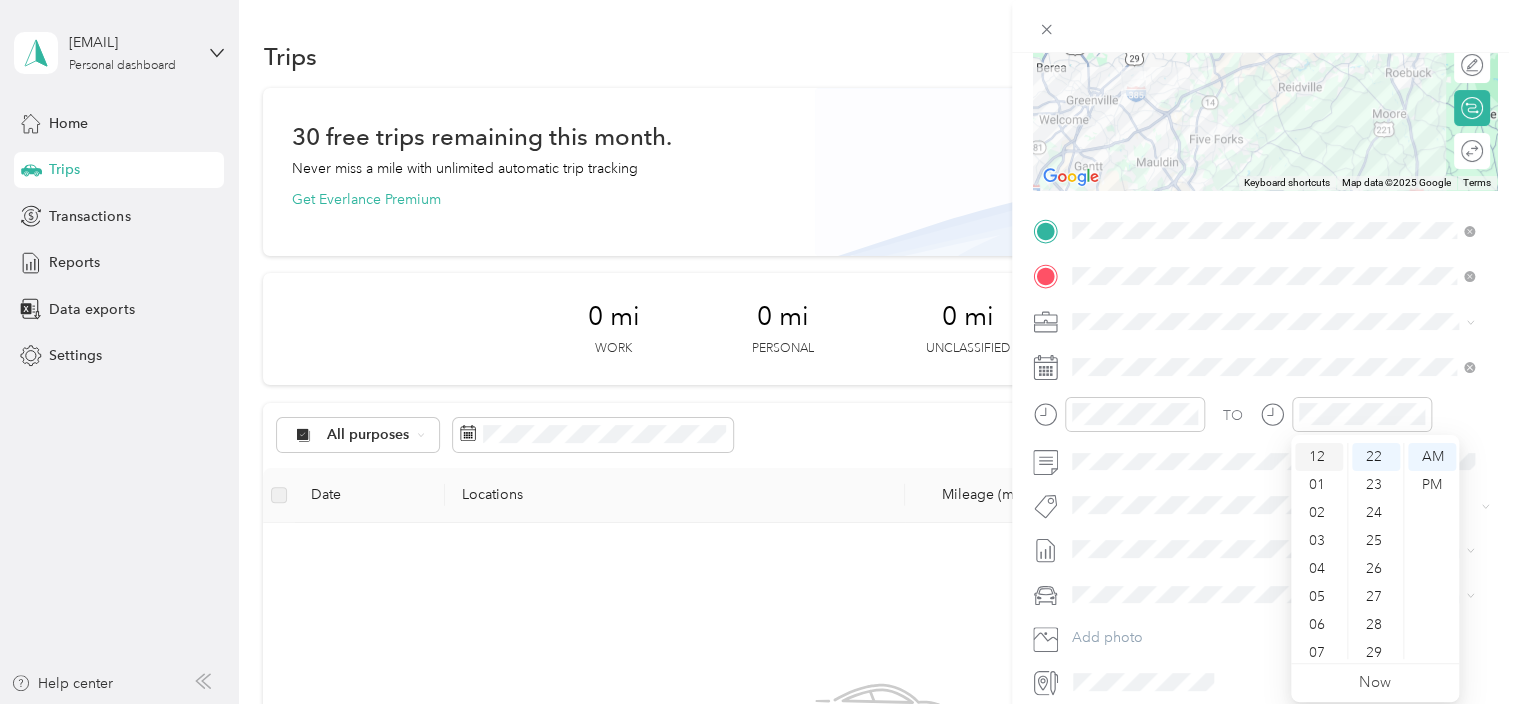 click on "12" at bounding box center (1319, 457) 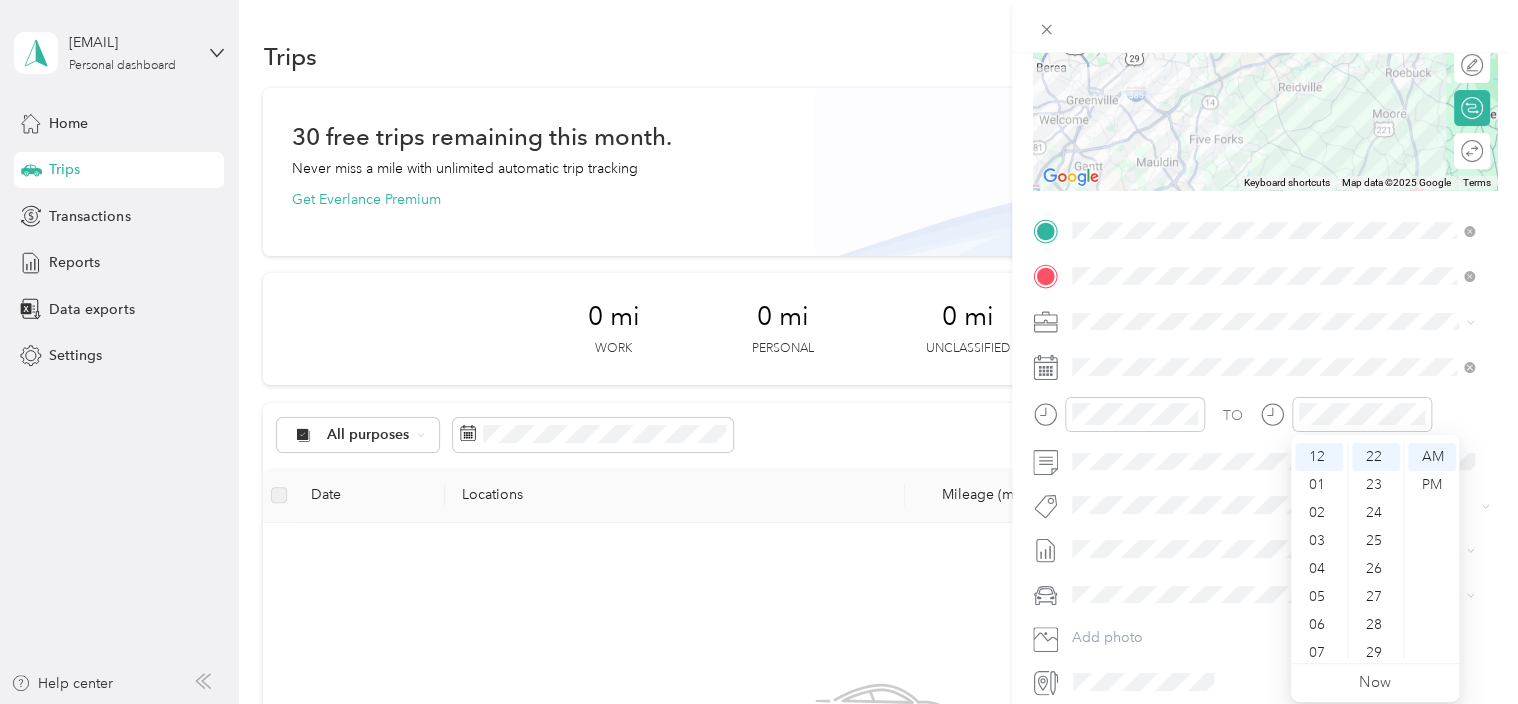 drag, startPoint x: 1397, startPoint y: 648, endPoint x: 1397, endPoint y: 663, distance: 15 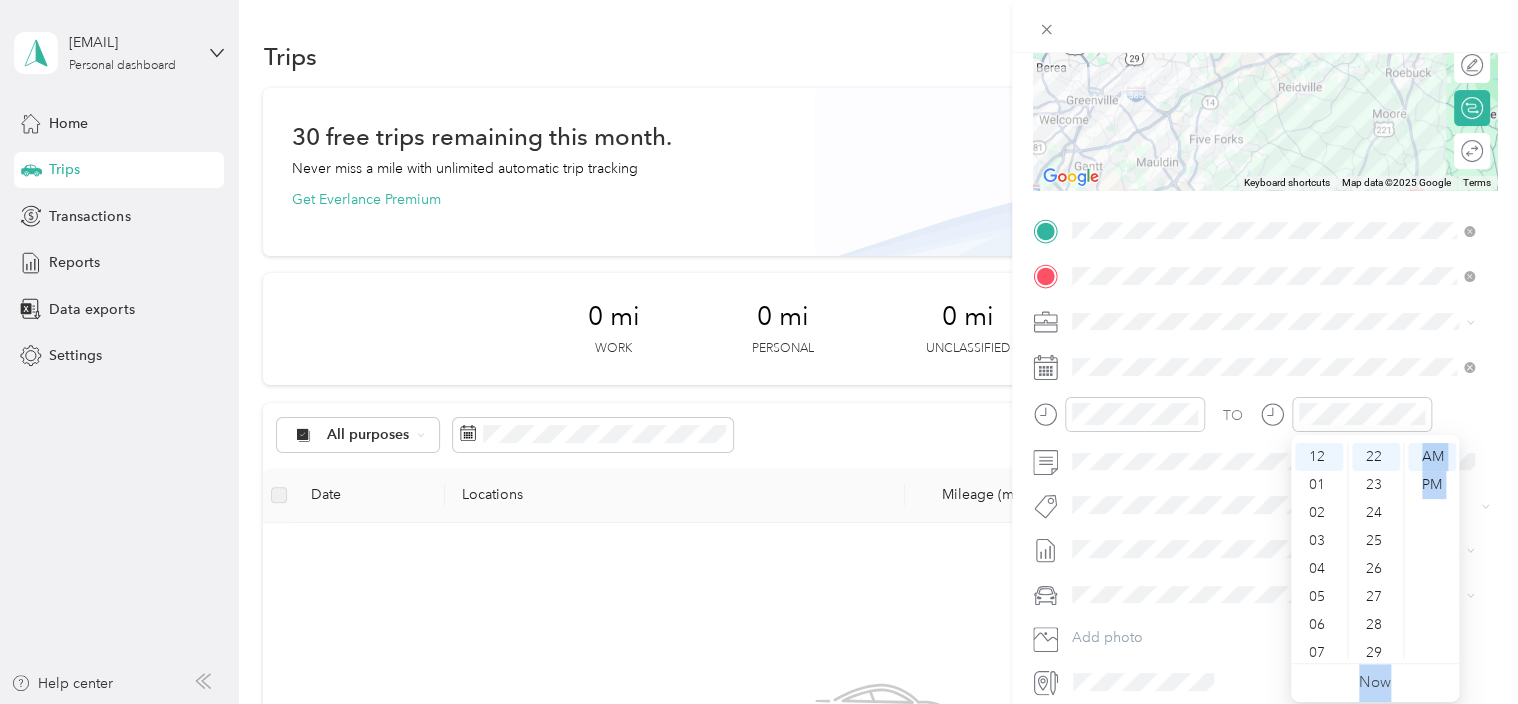 click on "12 01 02 03 04 05 06 07 08 09 10 11 00 01 02 03 04 05 06 07 08 09 10 11 12 13 14 15 16 17 18 19 20 21 22 23 24 25 26 27 28 29 30 31 32 33 34 35 36 37 38 39 40 41 42 43 44 45 46 47 48 49 50 51 52 53 54 55 56 57 58 59 AM PM" at bounding box center [1375, 551] 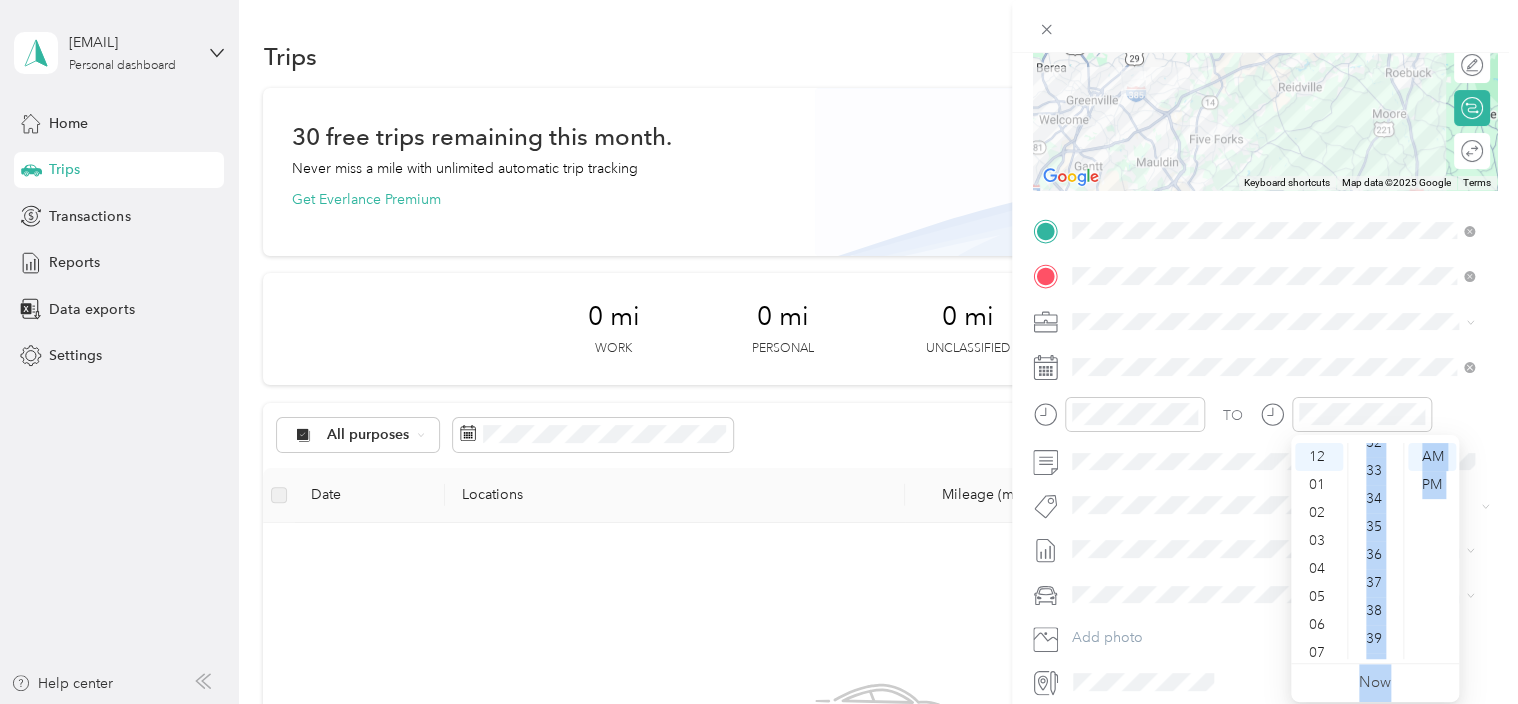 scroll, scrollTop: 1016, scrollLeft: 0, axis: vertical 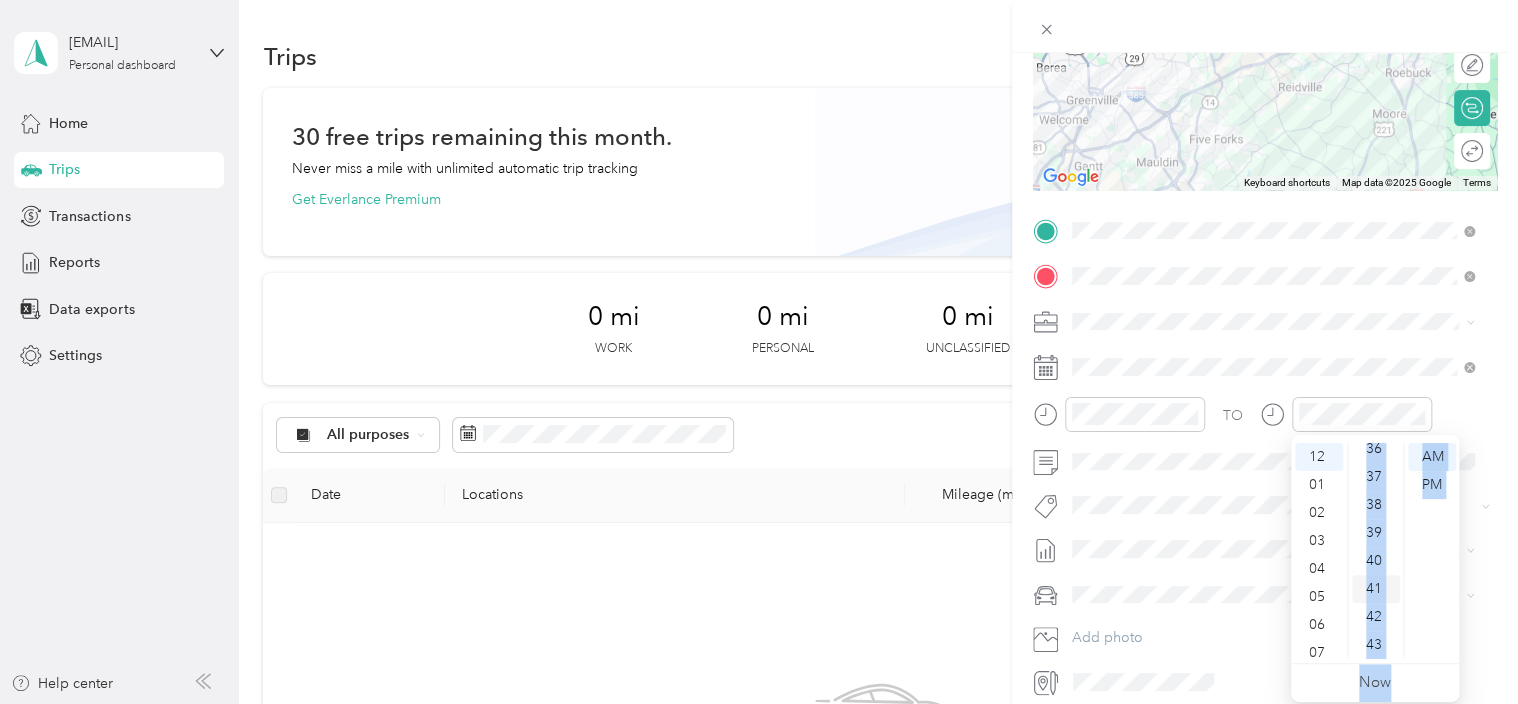 click on "41" at bounding box center (1376, 589) 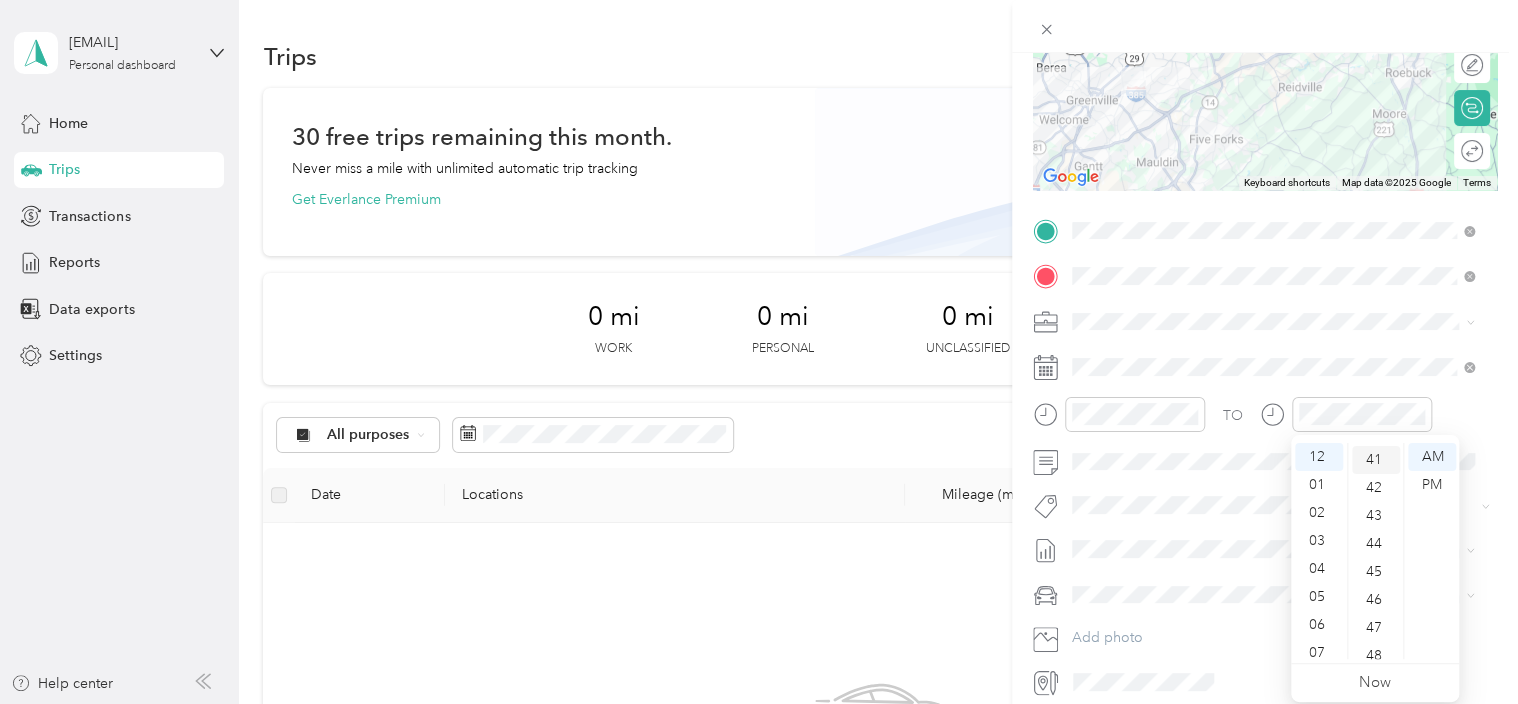 scroll, scrollTop: 1148, scrollLeft: 0, axis: vertical 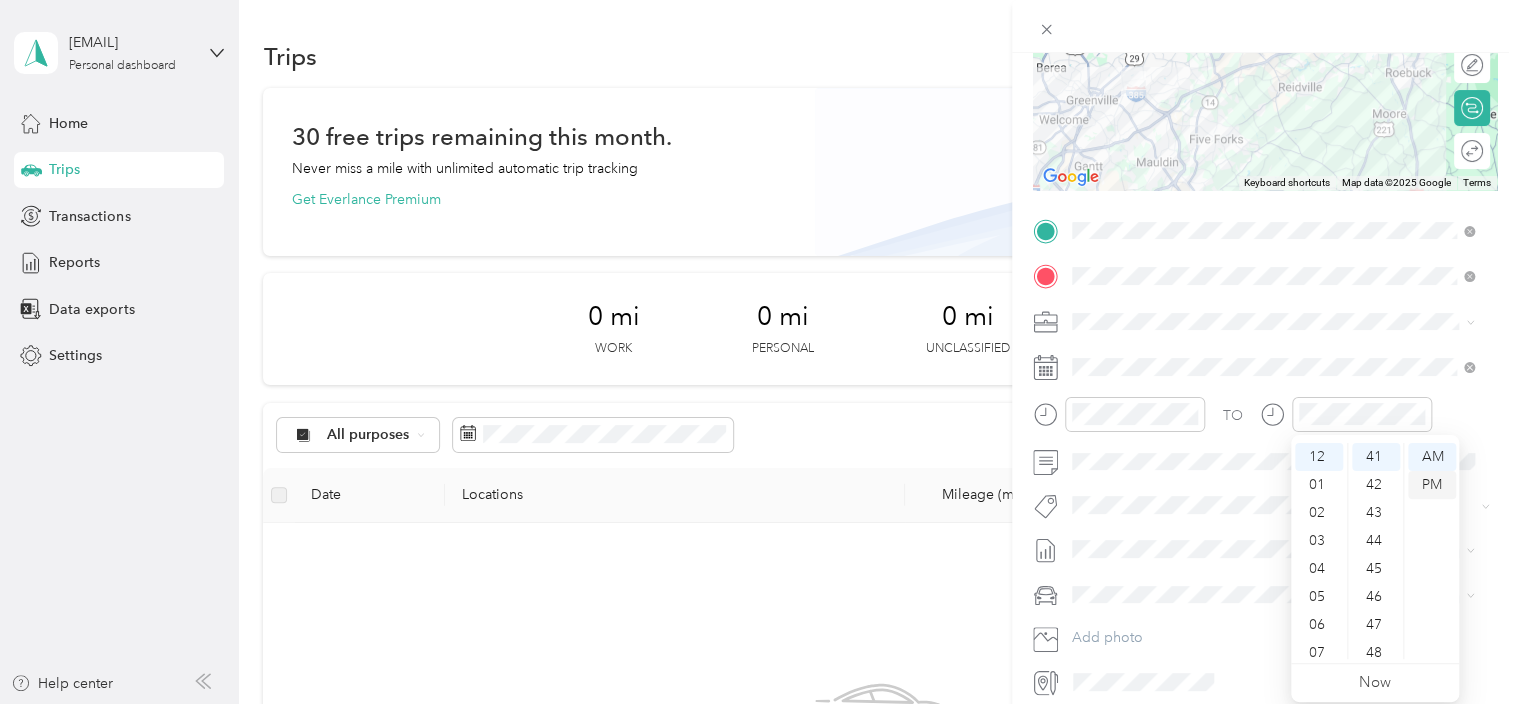 click on "PM" at bounding box center [1432, 485] 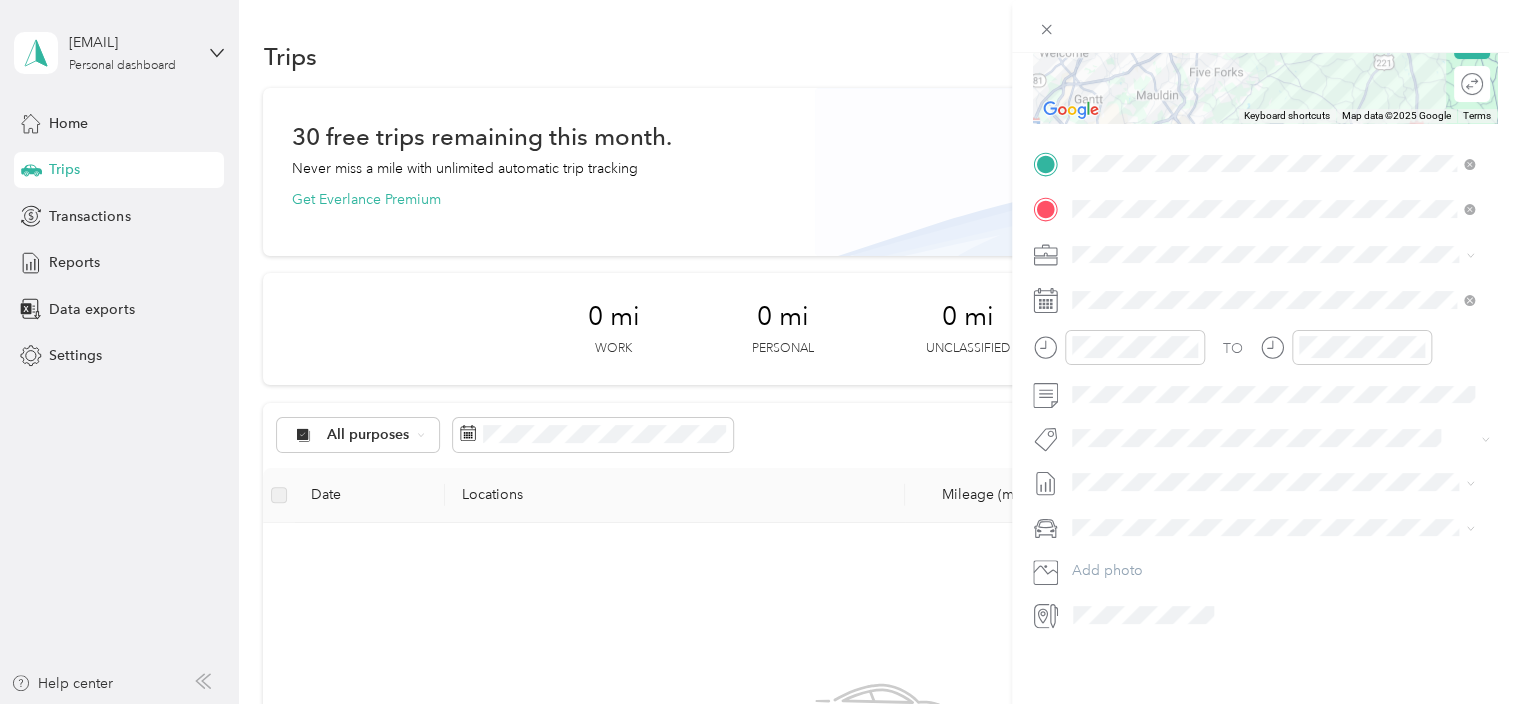 scroll, scrollTop: 344, scrollLeft: 0, axis: vertical 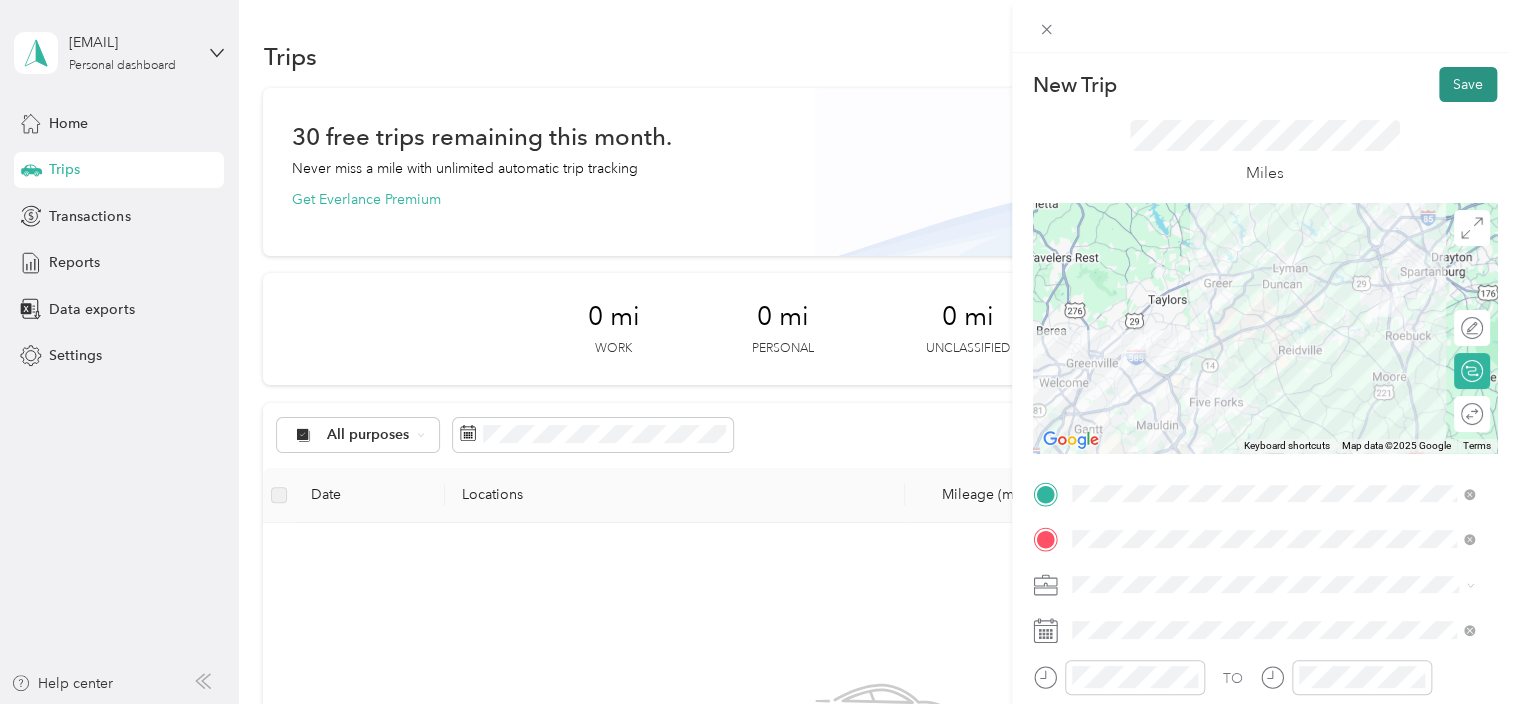 click on "Save" at bounding box center (1468, 84) 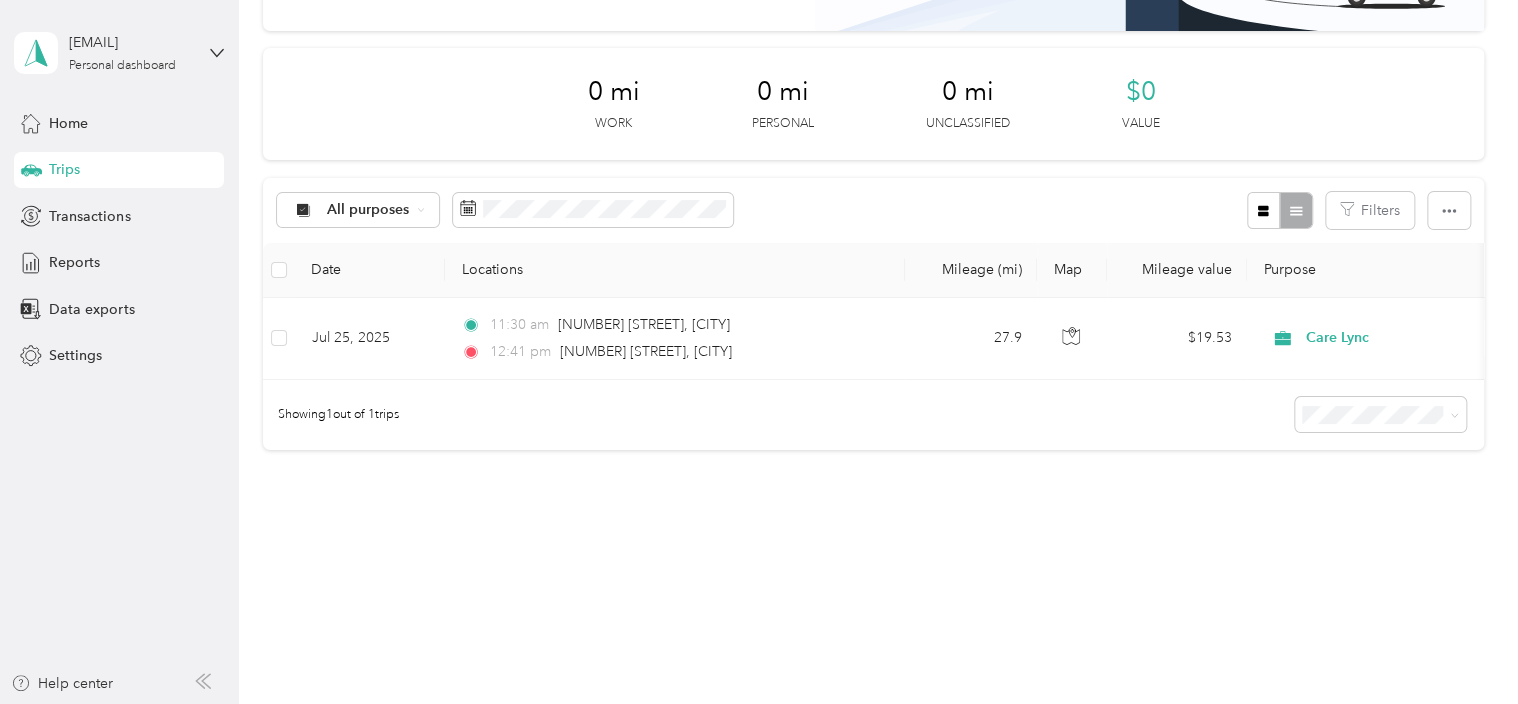 scroll, scrollTop: 261, scrollLeft: 0, axis: vertical 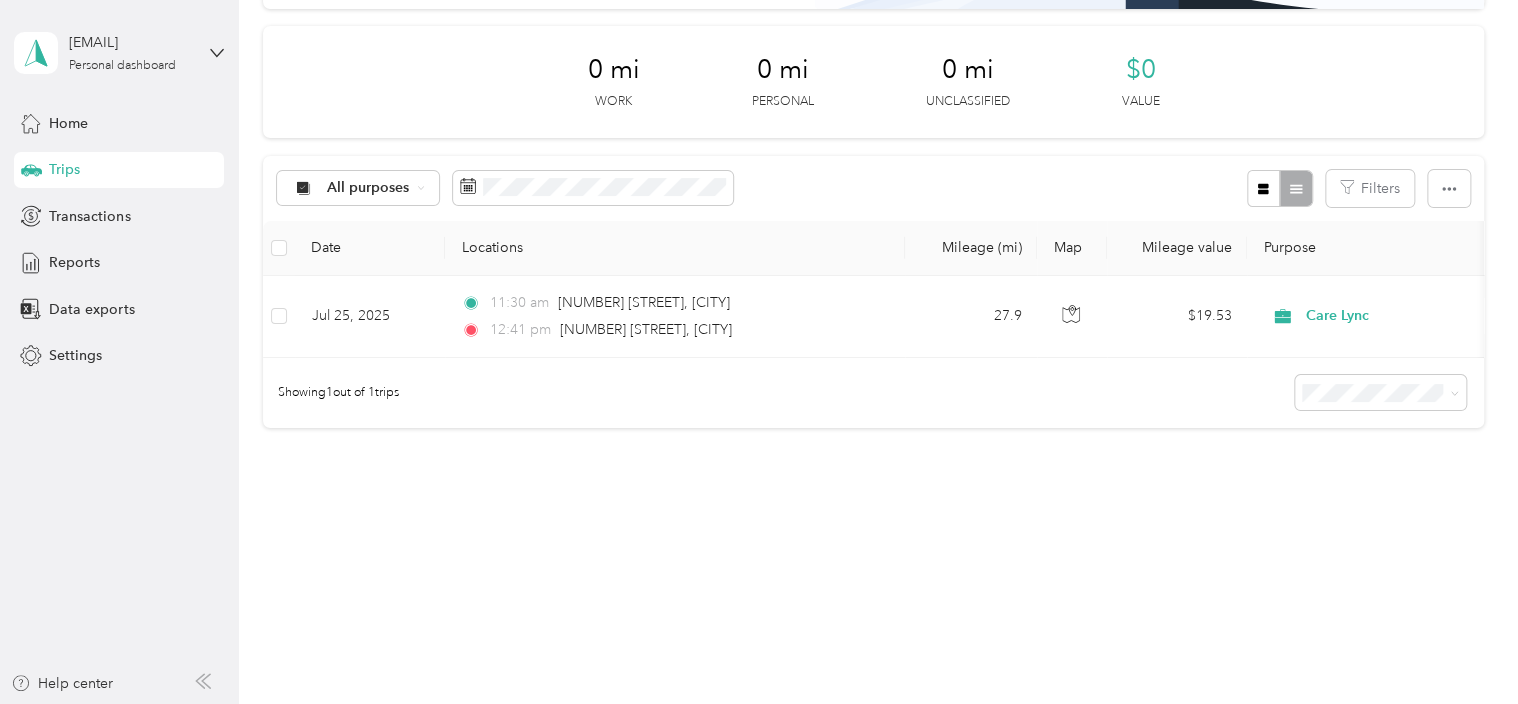 click on "Trips New trip 30 free trips remaining this month. Never miss a mile with unlimited automatic trip tracking Get Everlance Premium 0   mi Work 0   mi Personal 0   mi Unclassified $0 Value All purposes Filters Date Locations Mileage (mi) Map Mileage value Purpose Track Method Report                     [DATE] [TIME] [NUMBER] [STREET], [CITY] [TIME] [NUMBER] [STREET], [CITY] [DISTANCE] $[PRICE] [COMPANY] Manual Jul 2025 Showing  1  out of   1  trips" at bounding box center (873, 179) 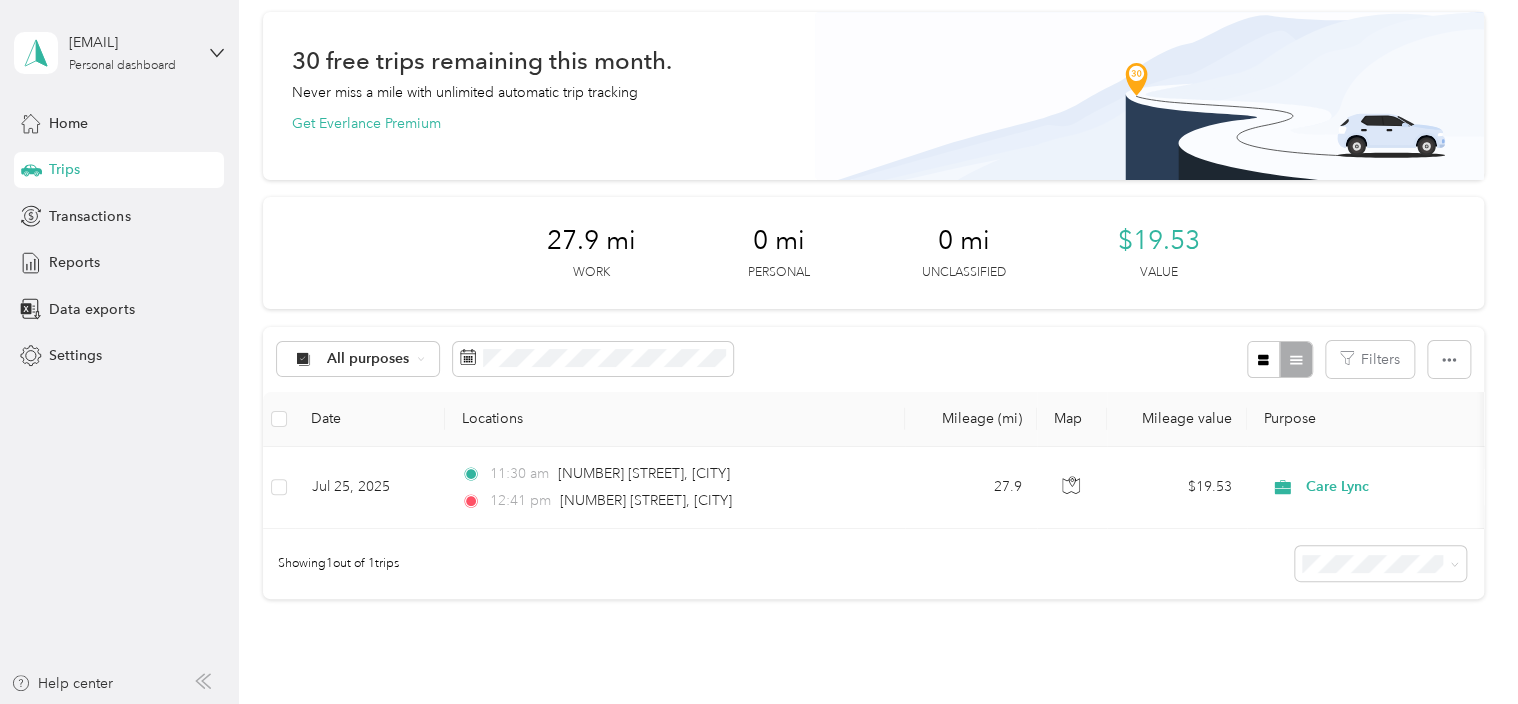 scroll, scrollTop: 0, scrollLeft: 0, axis: both 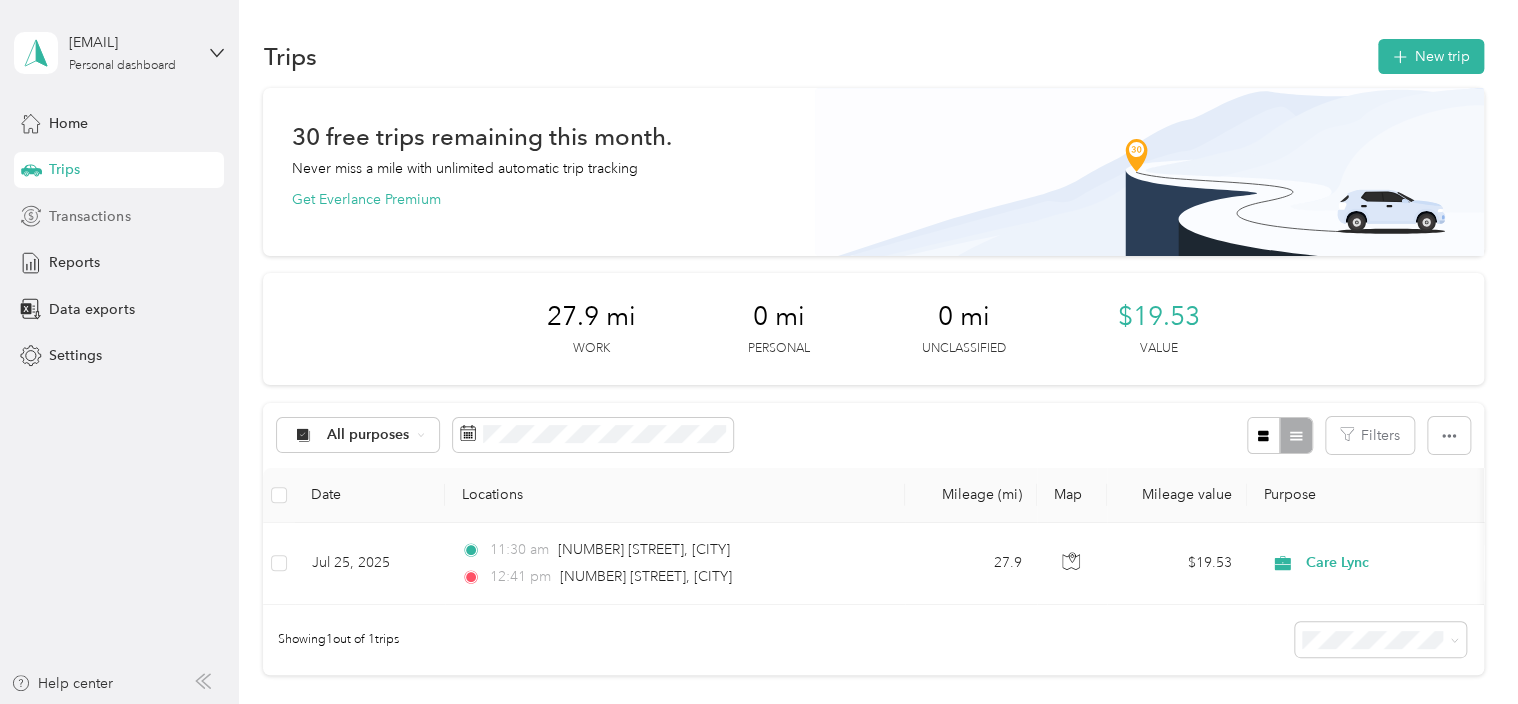 click on "Transactions" at bounding box center (89, 216) 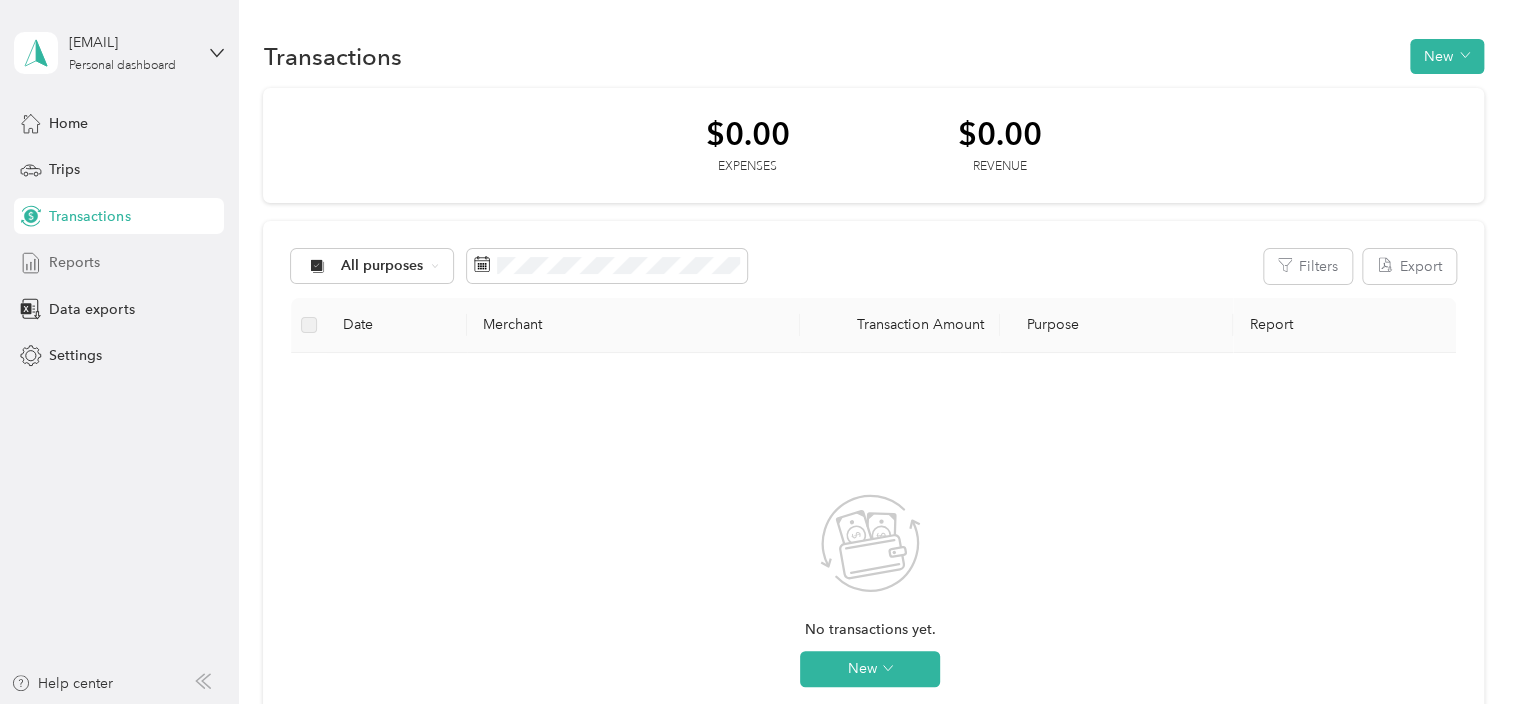 click on "Reports" at bounding box center [74, 262] 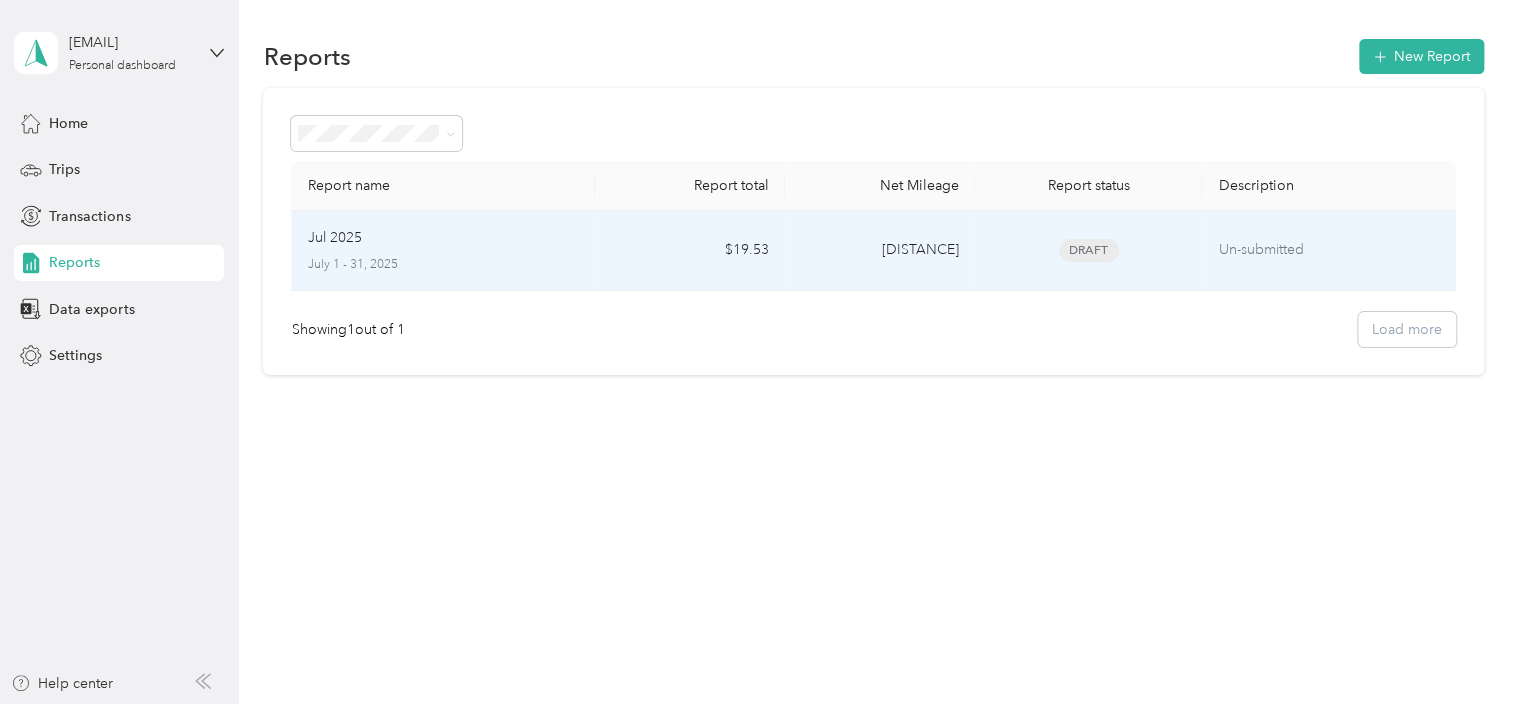 click on "July 1 - 31, 2025" at bounding box center [443, 265] 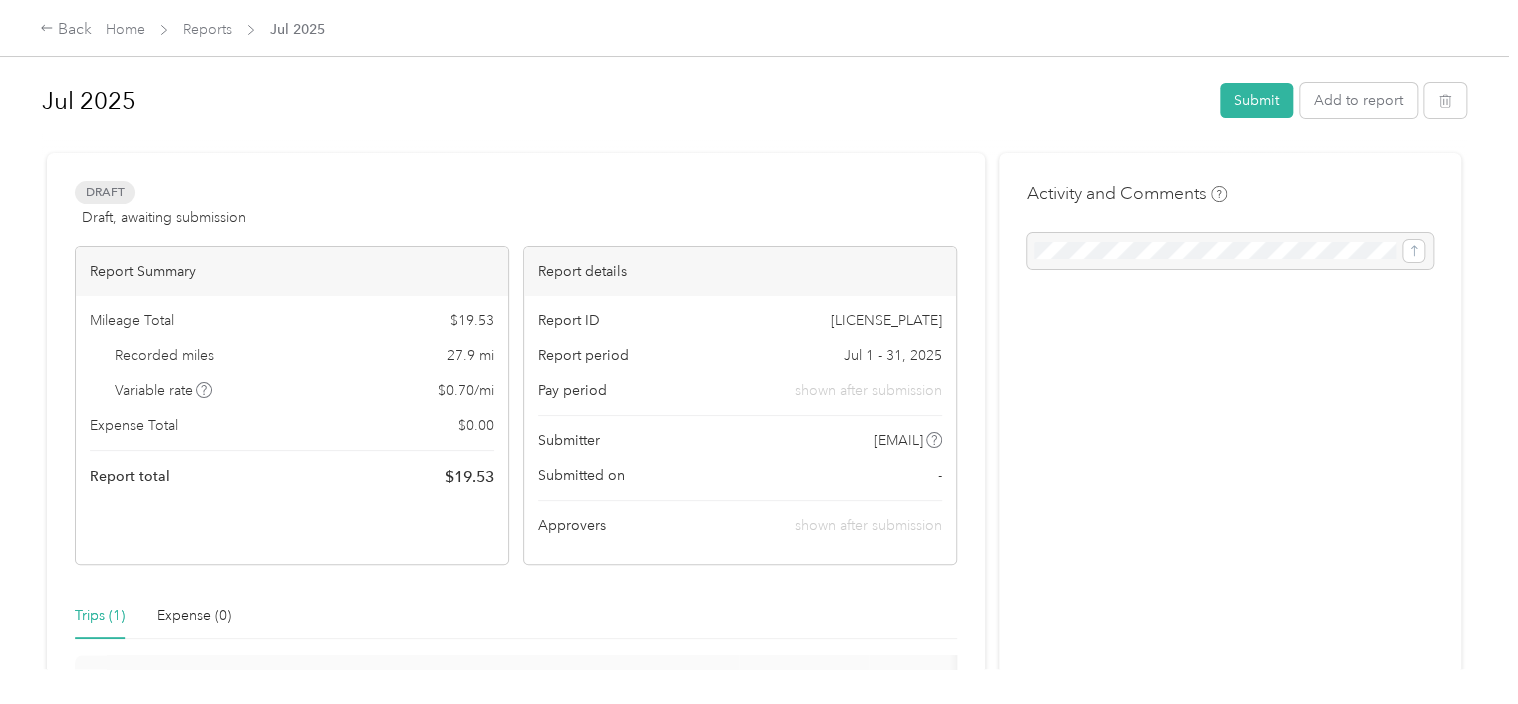 scroll, scrollTop: 220, scrollLeft: 0, axis: vertical 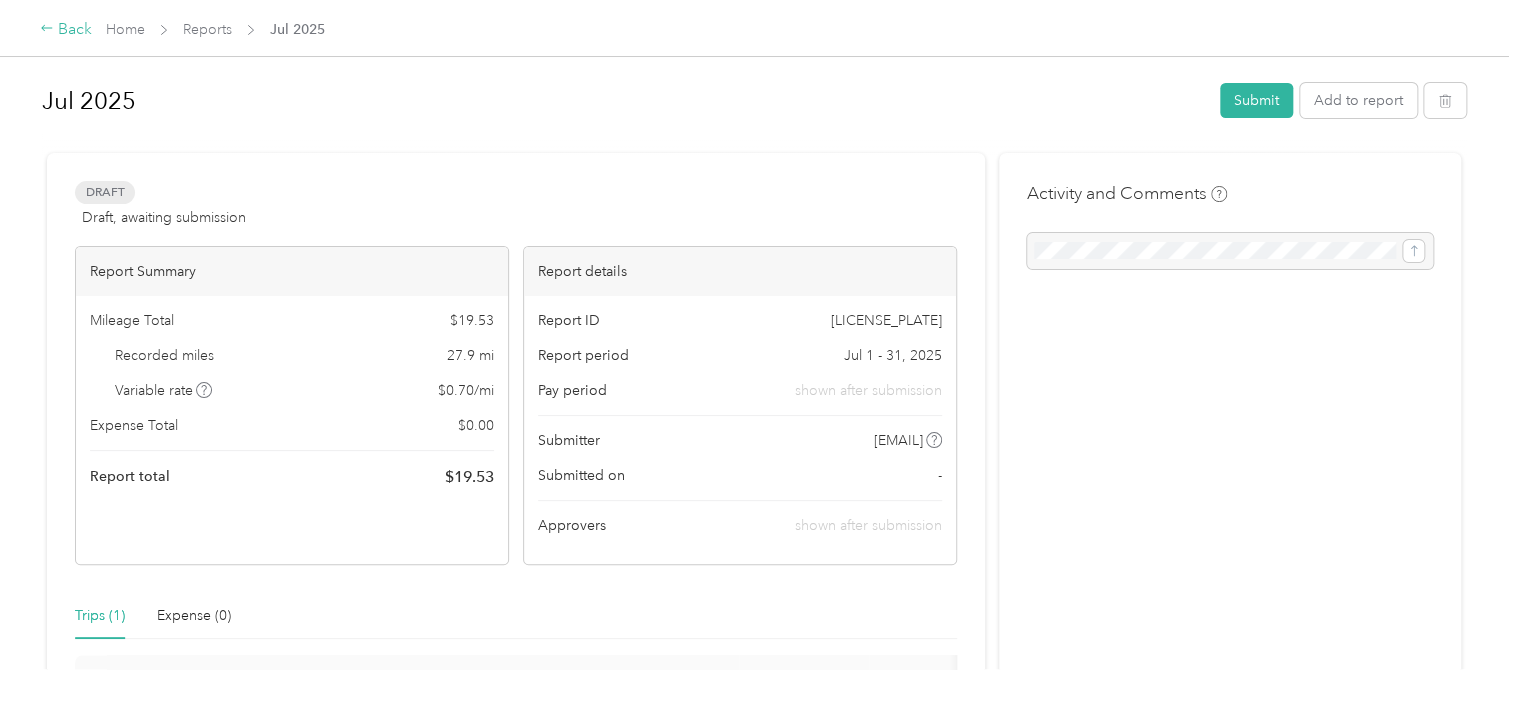 click on "Back" at bounding box center (66, 30) 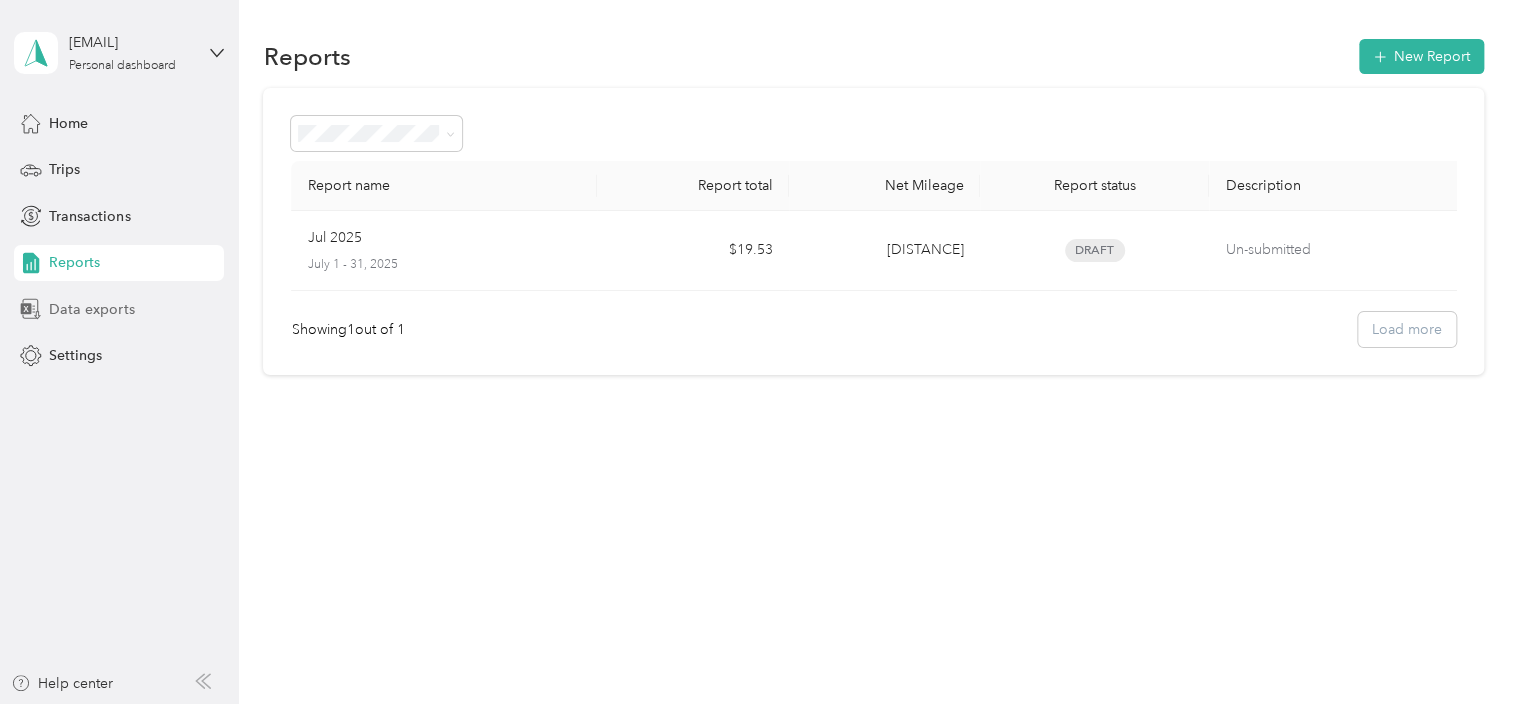 click on "Data exports" at bounding box center (91, 309) 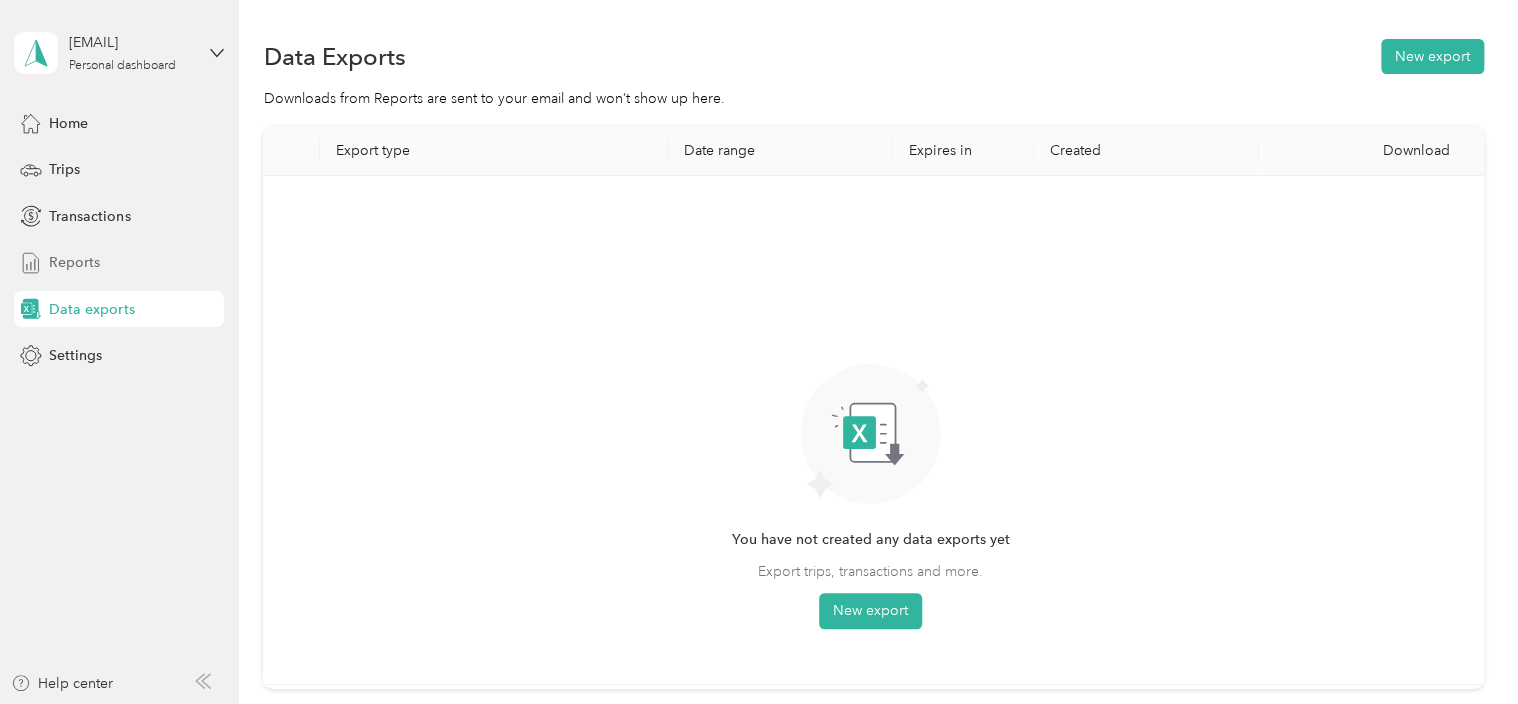 click on "Reports" at bounding box center [74, 262] 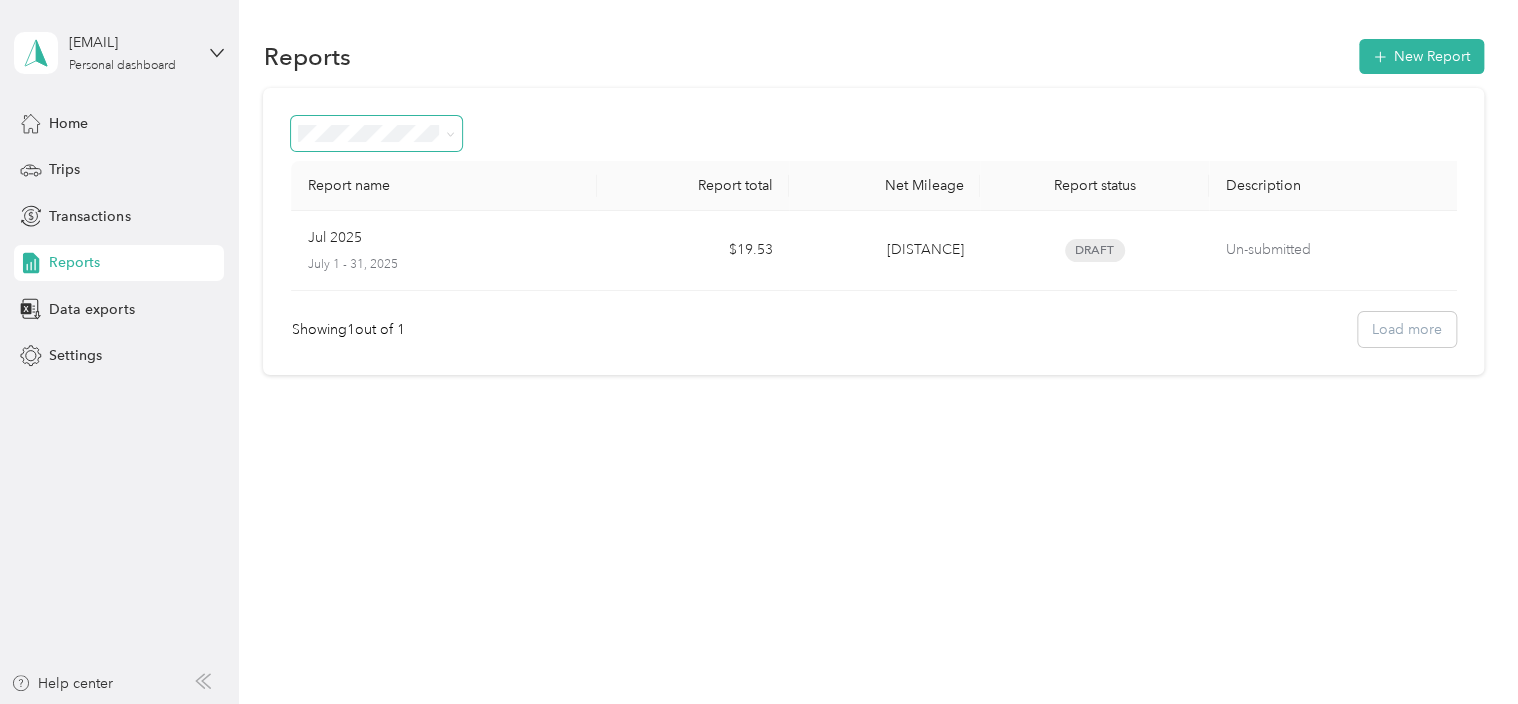 click 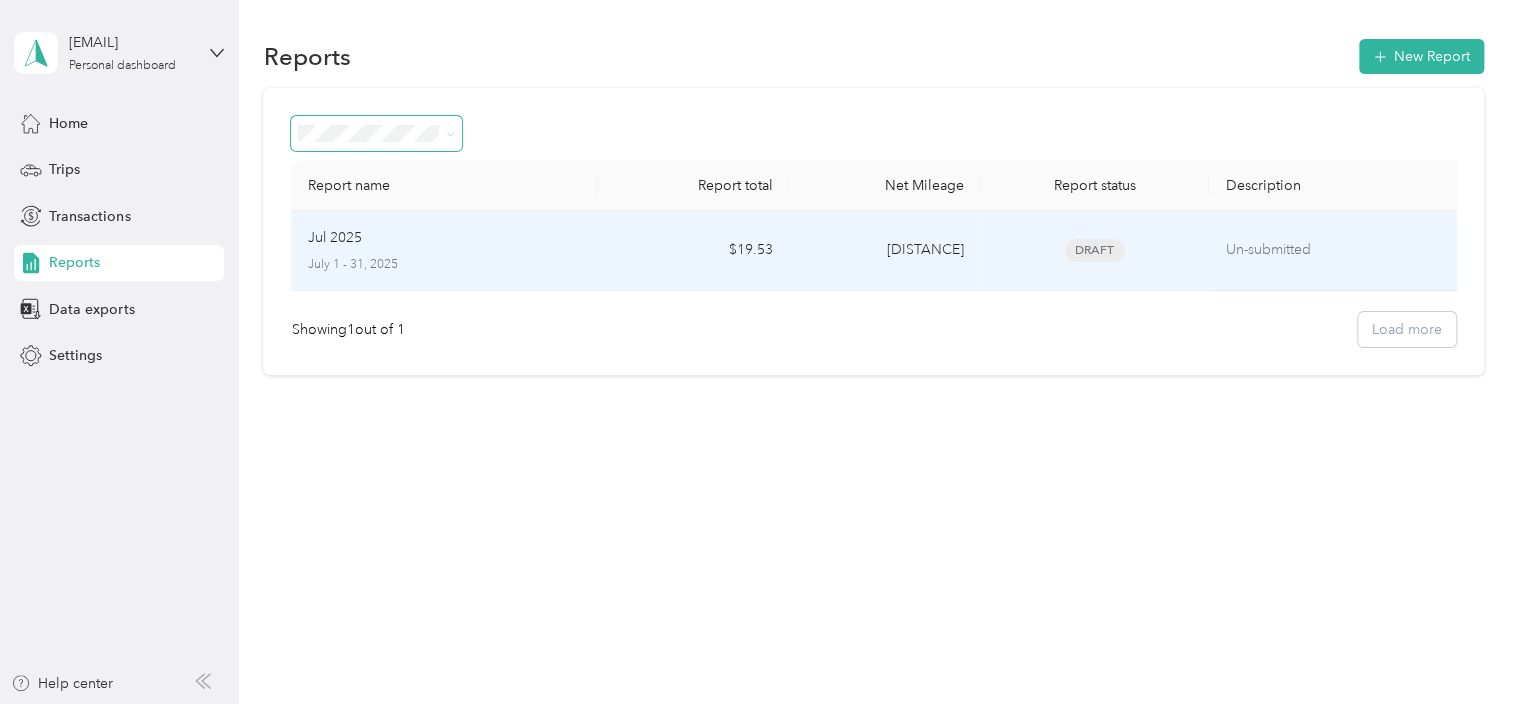 click on "Jul 2025" at bounding box center (444, 238) 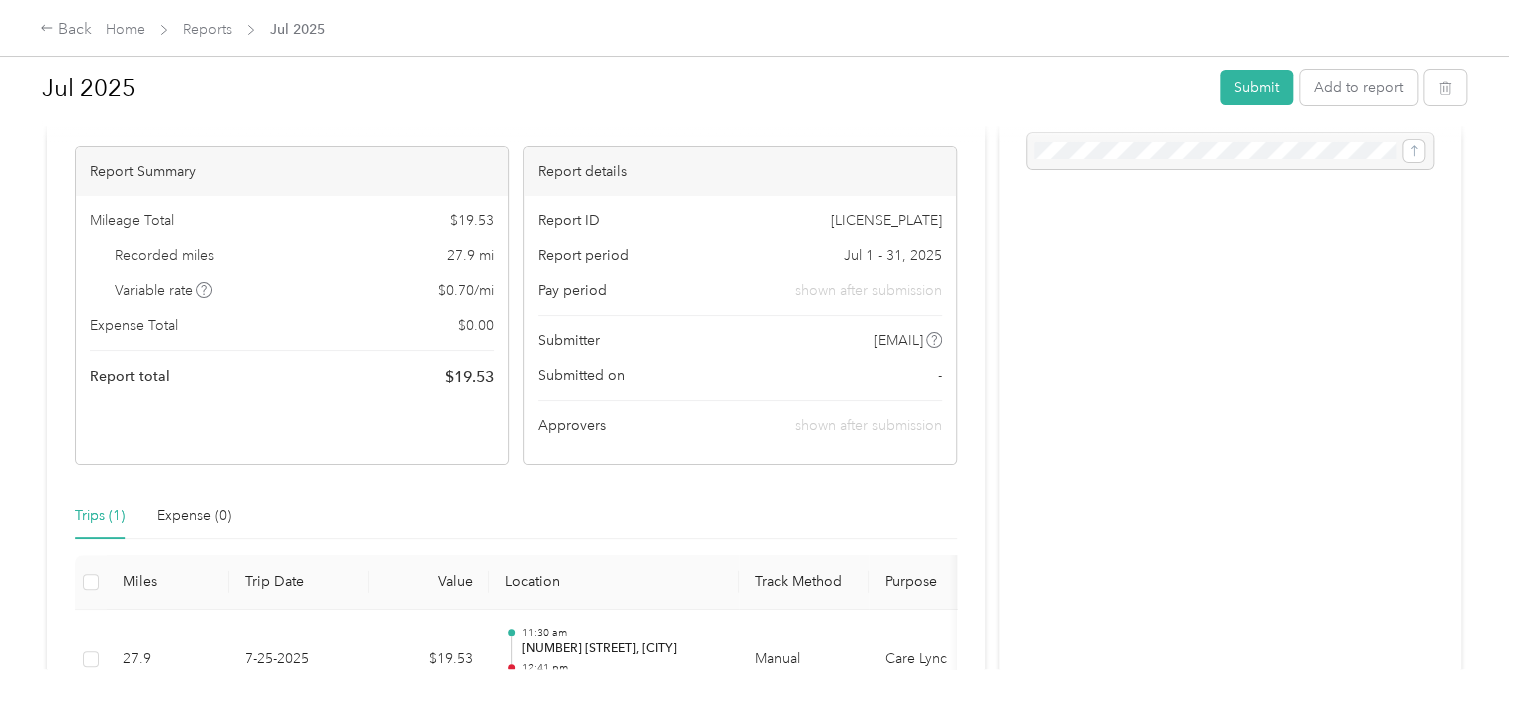 scroll, scrollTop: 0, scrollLeft: 0, axis: both 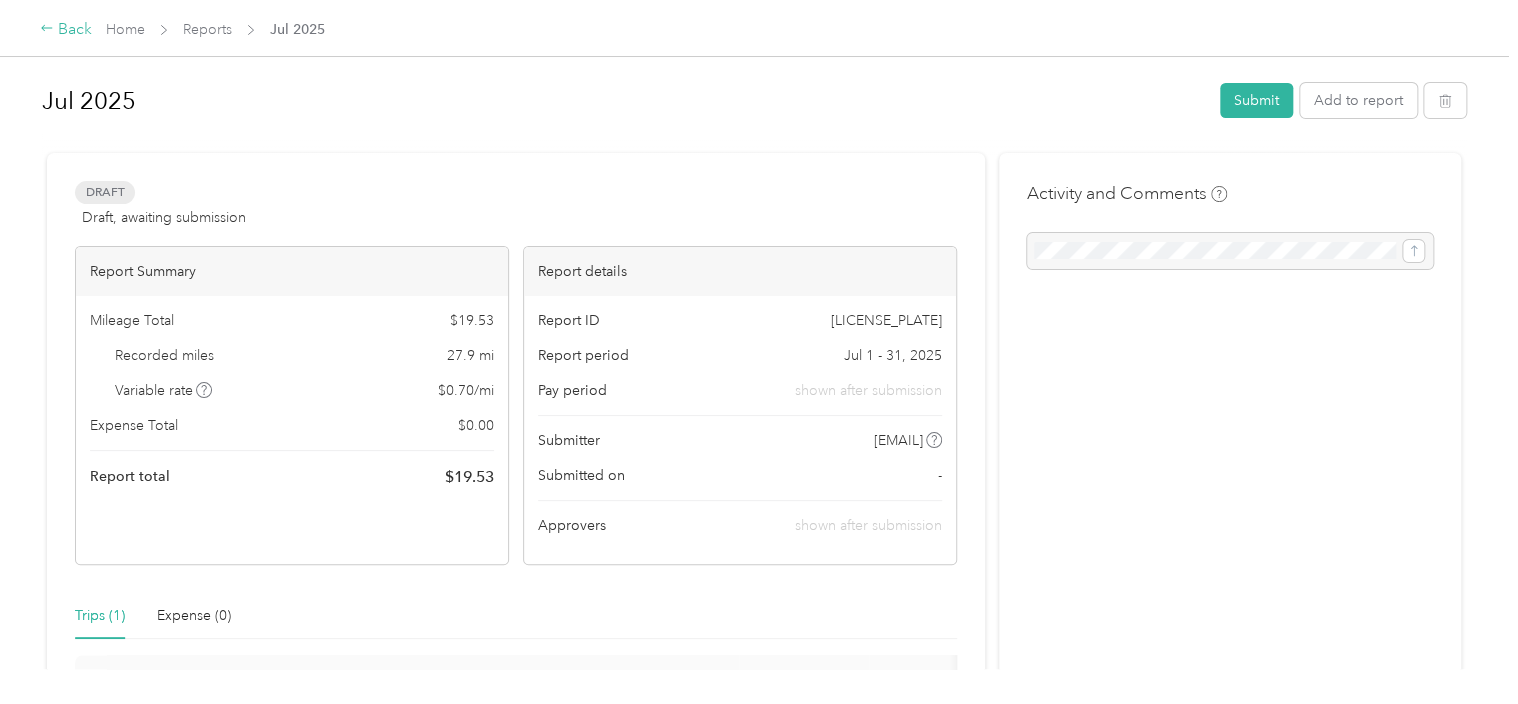 click on "Back" at bounding box center (66, 30) 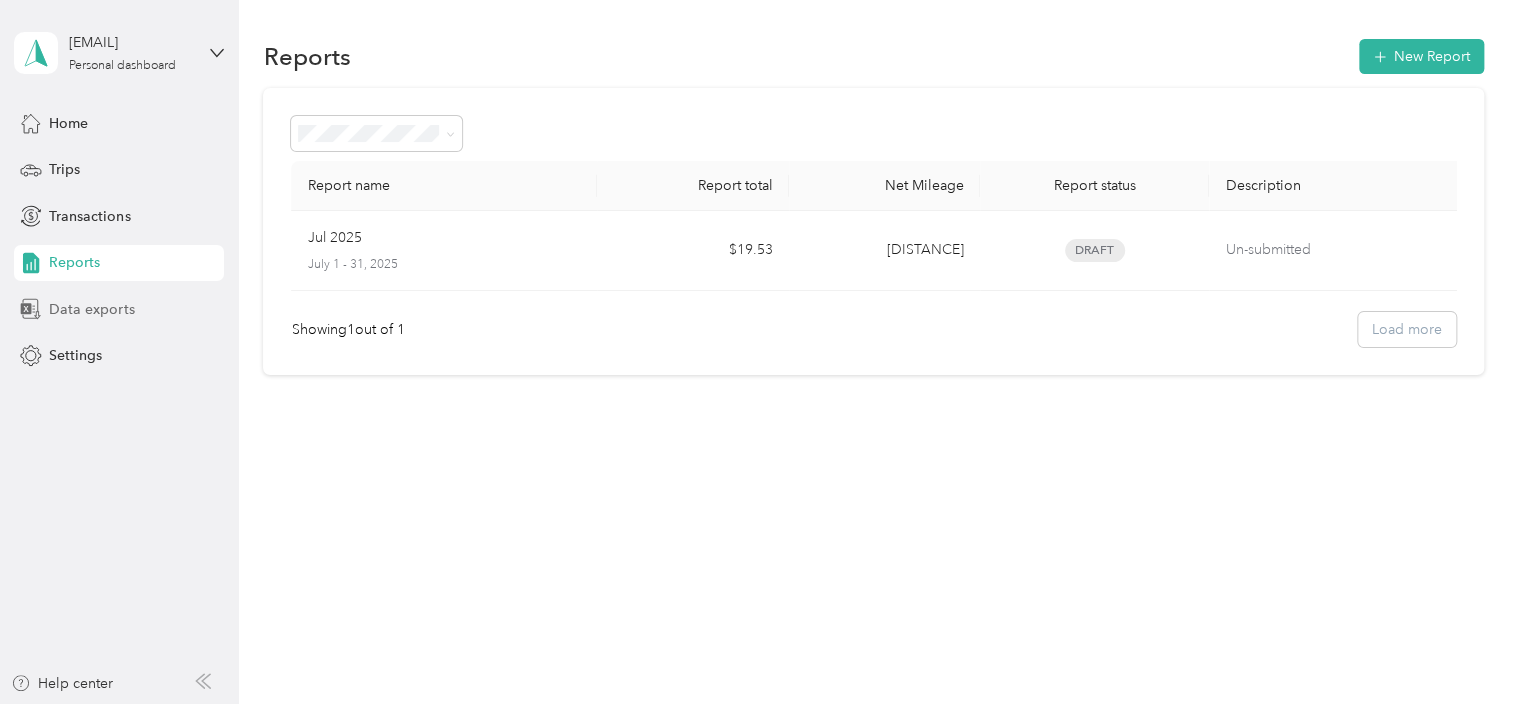 click on "Data exports" at bounding box center [91, 309] 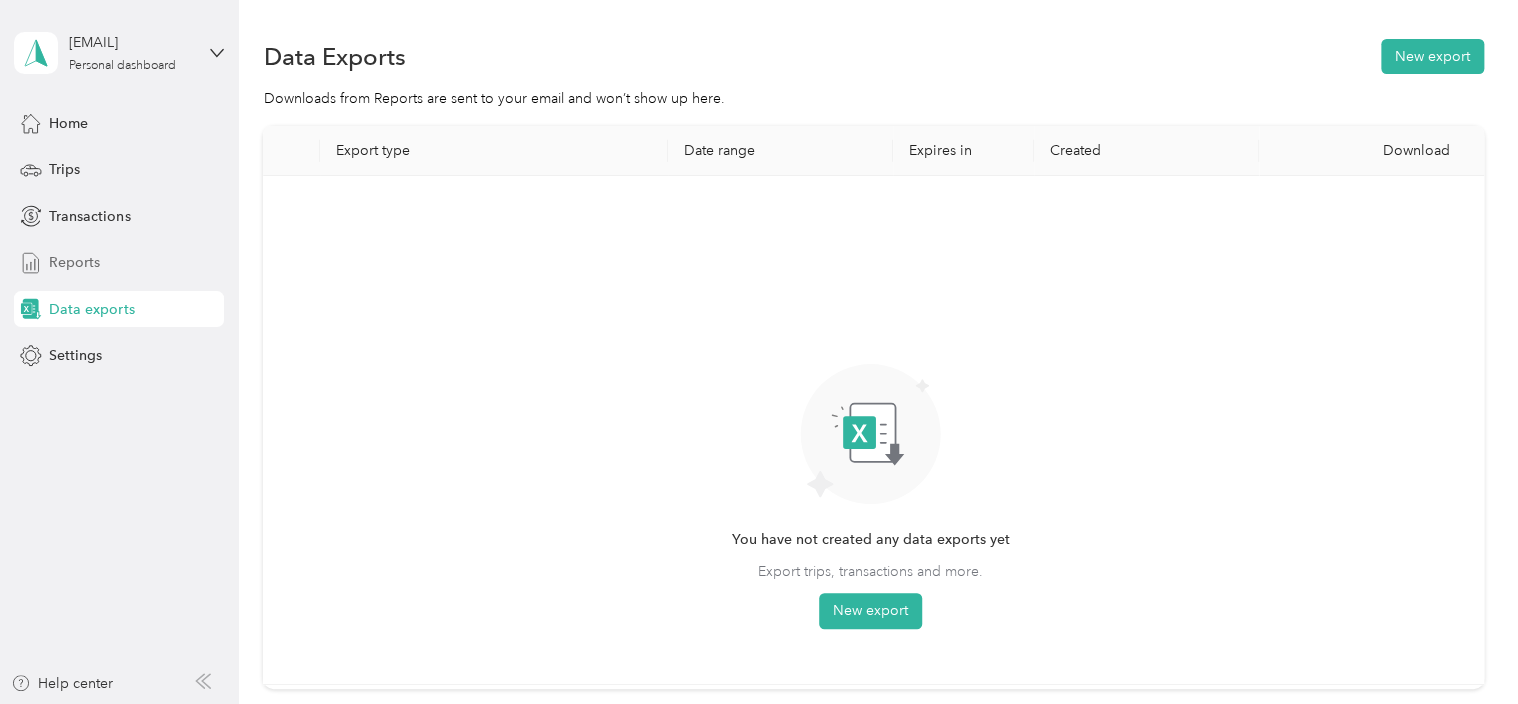 click on "Reports" at bounding box center [74, 262] 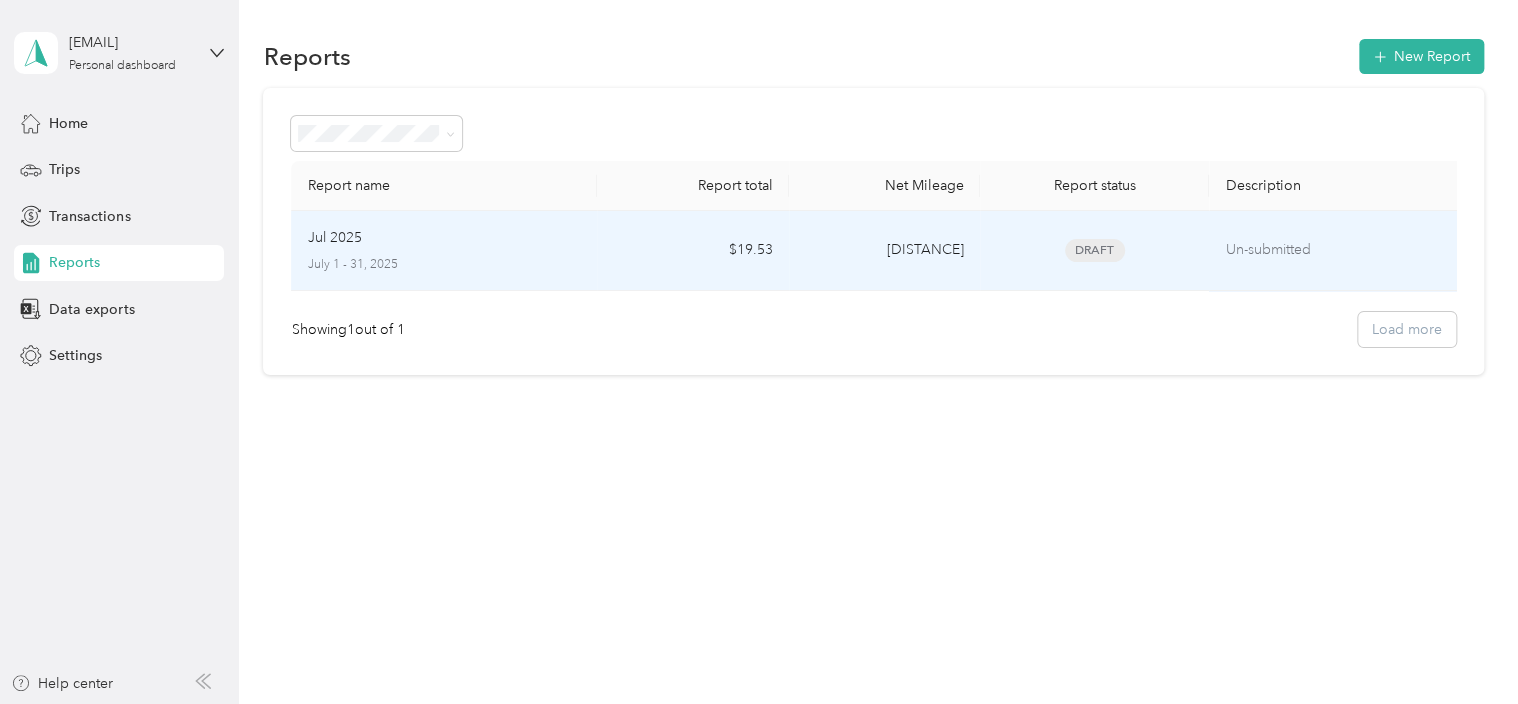 click on "Jul 2025 July 1 - 31, 2025" at bounding box center [444, 250] 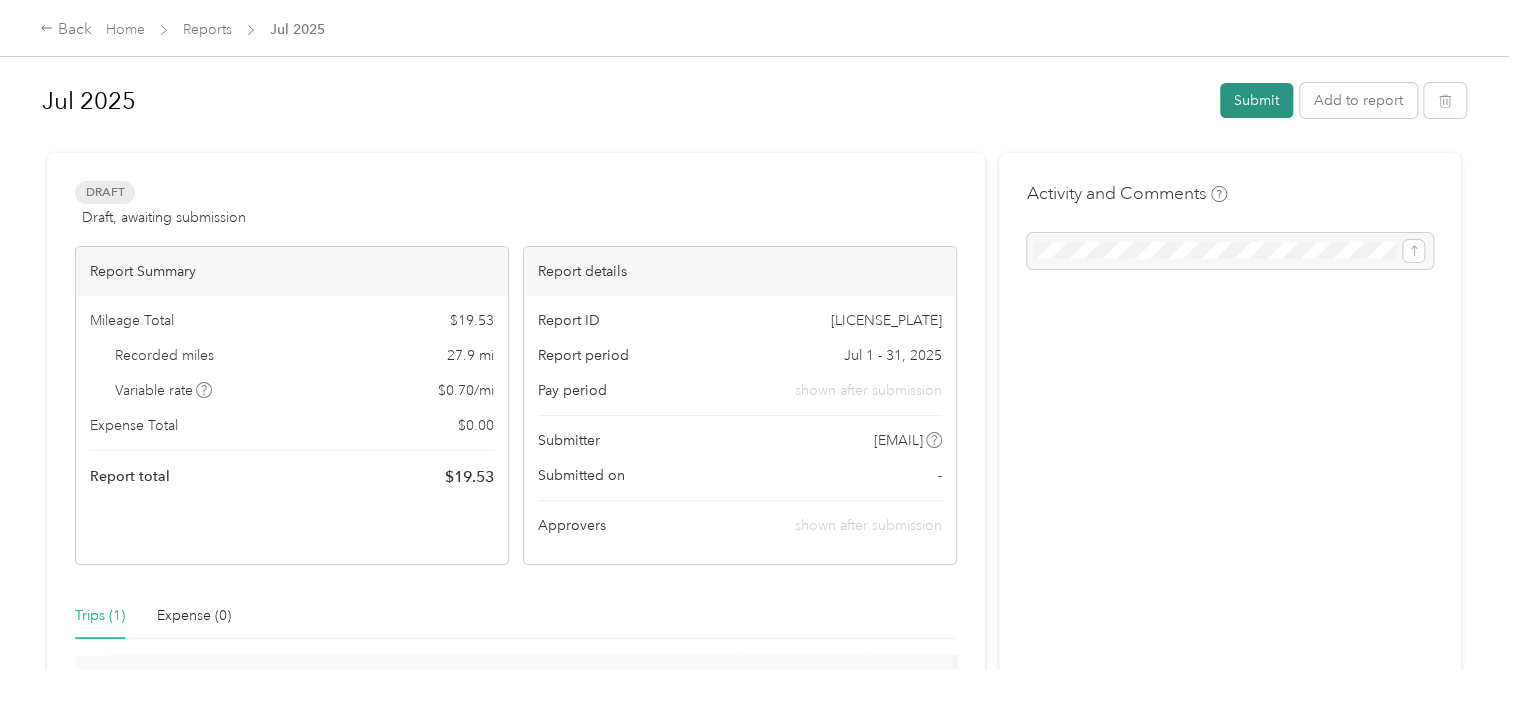 click on "Submit" at bounding box center [1256, 100] 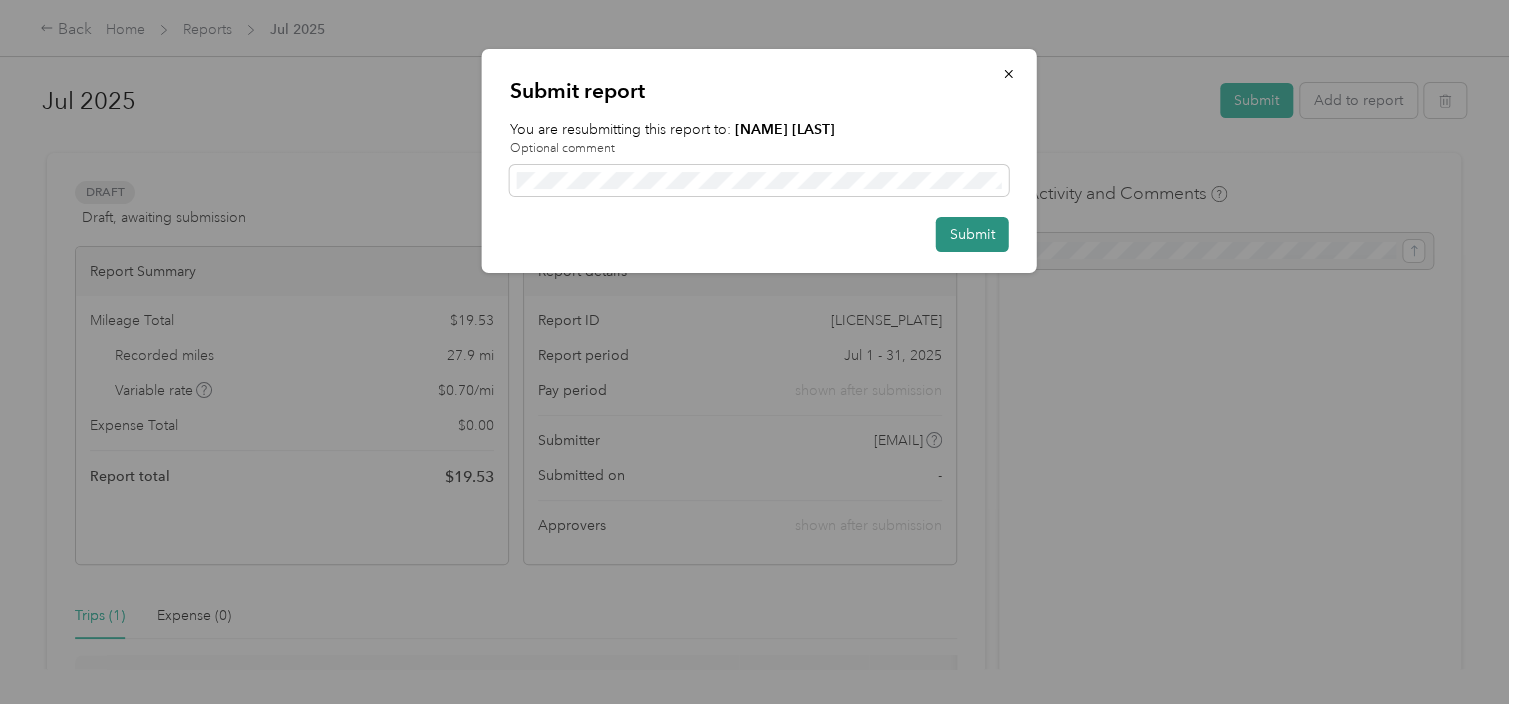 click on "Submit" at bounding box center (972, 234) 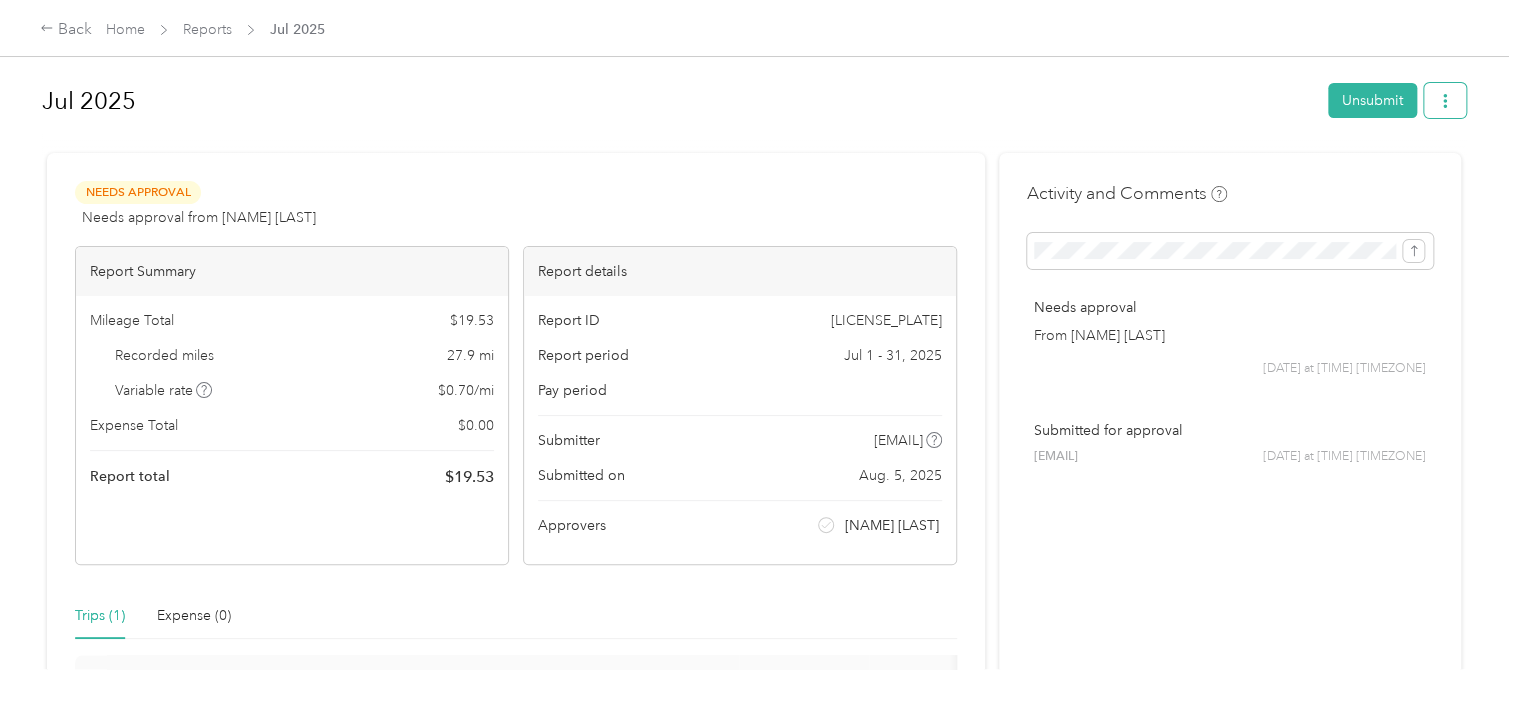 click at bounding box center [1445, 100] 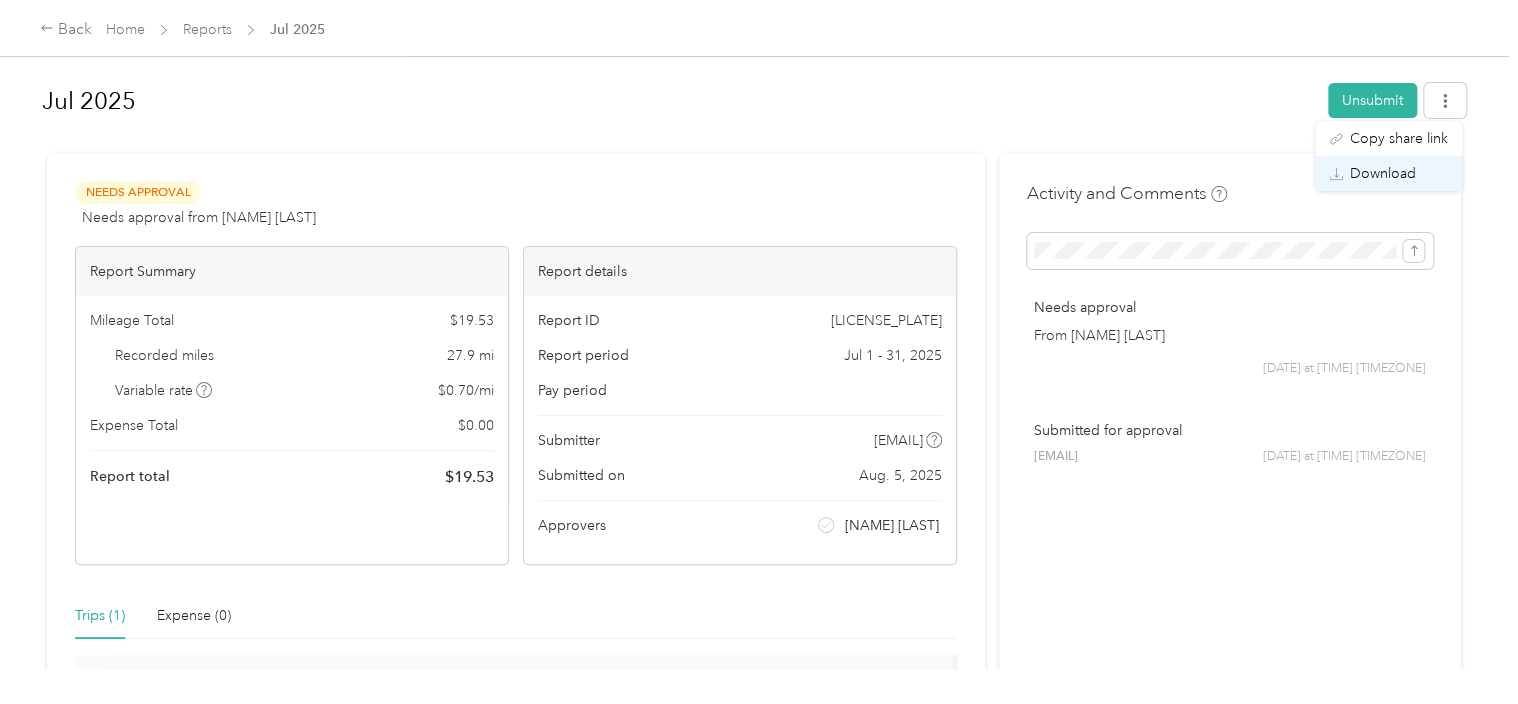 click on "Download" at bounding box center (1383, 173) 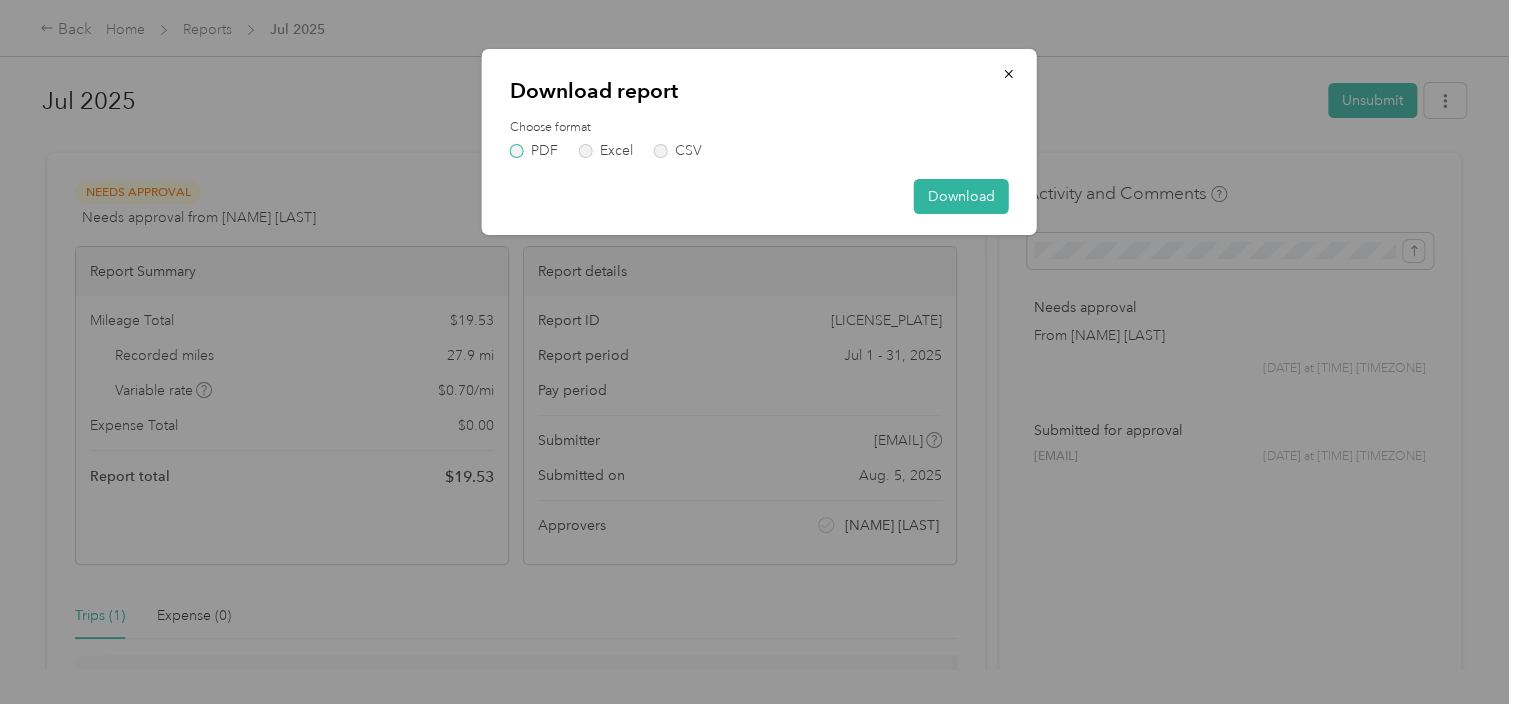 click on "PDF" at bounding box center [534, 151] 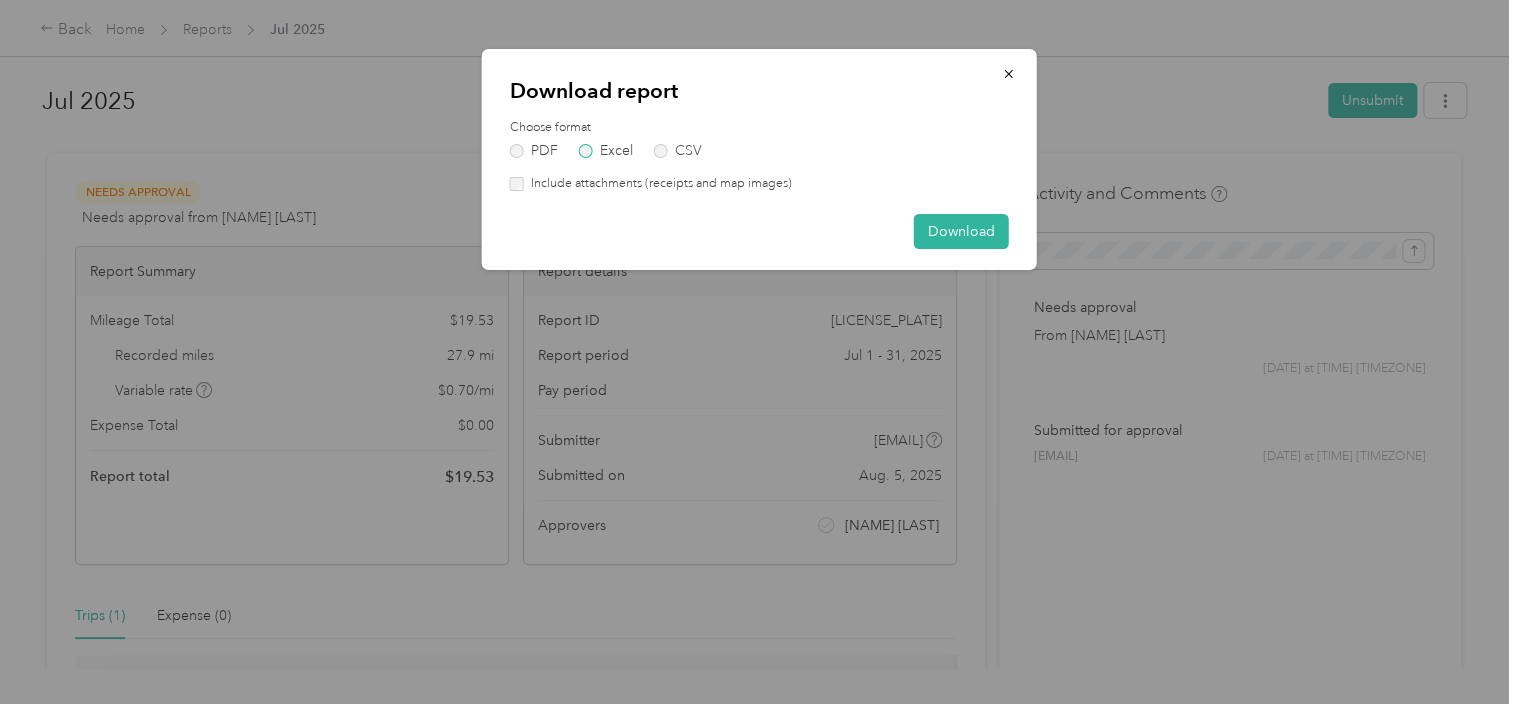 click on "Excel" at bounding box center [606, 151] 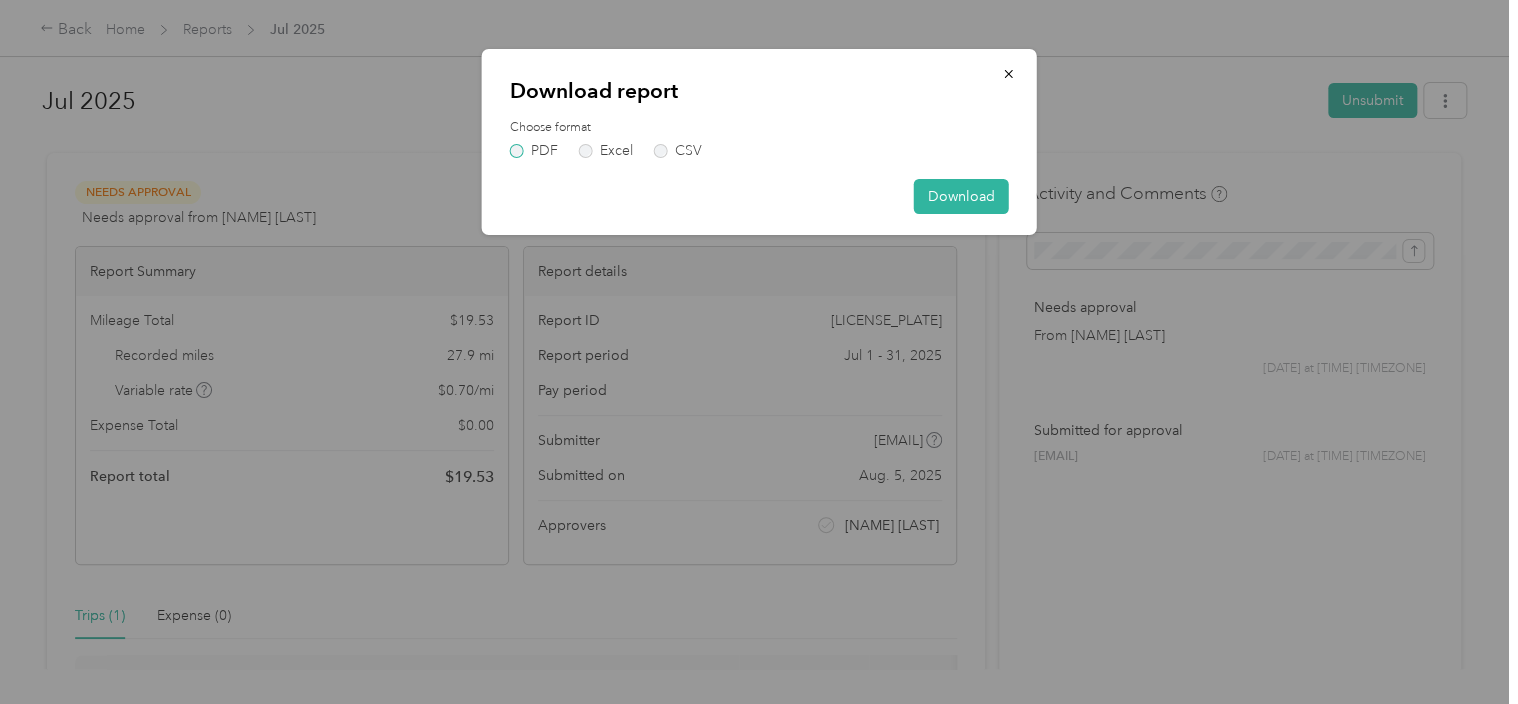 click on "PDF" at bounding box center [534, 151] 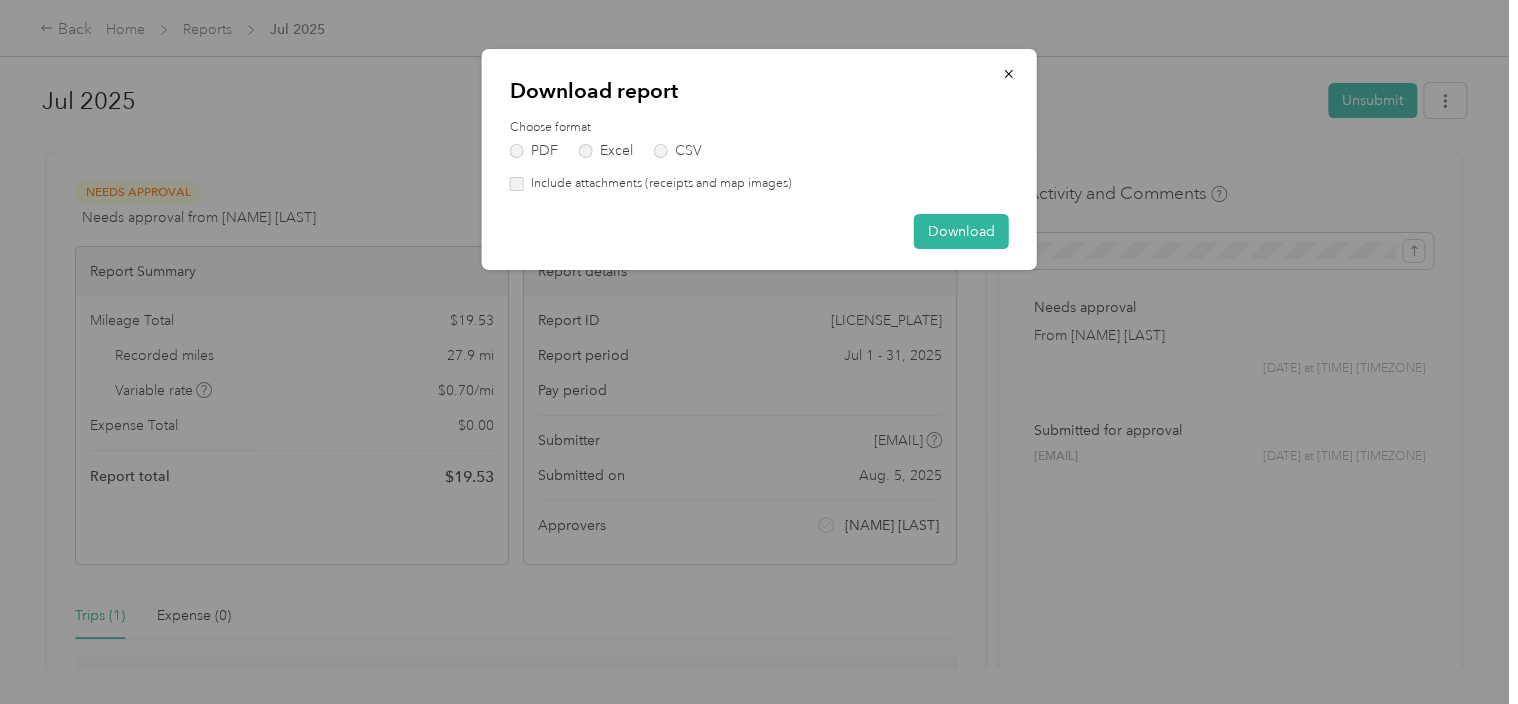 click on "Include attachments (receipts and map images)" at bounding box center [658, 184] 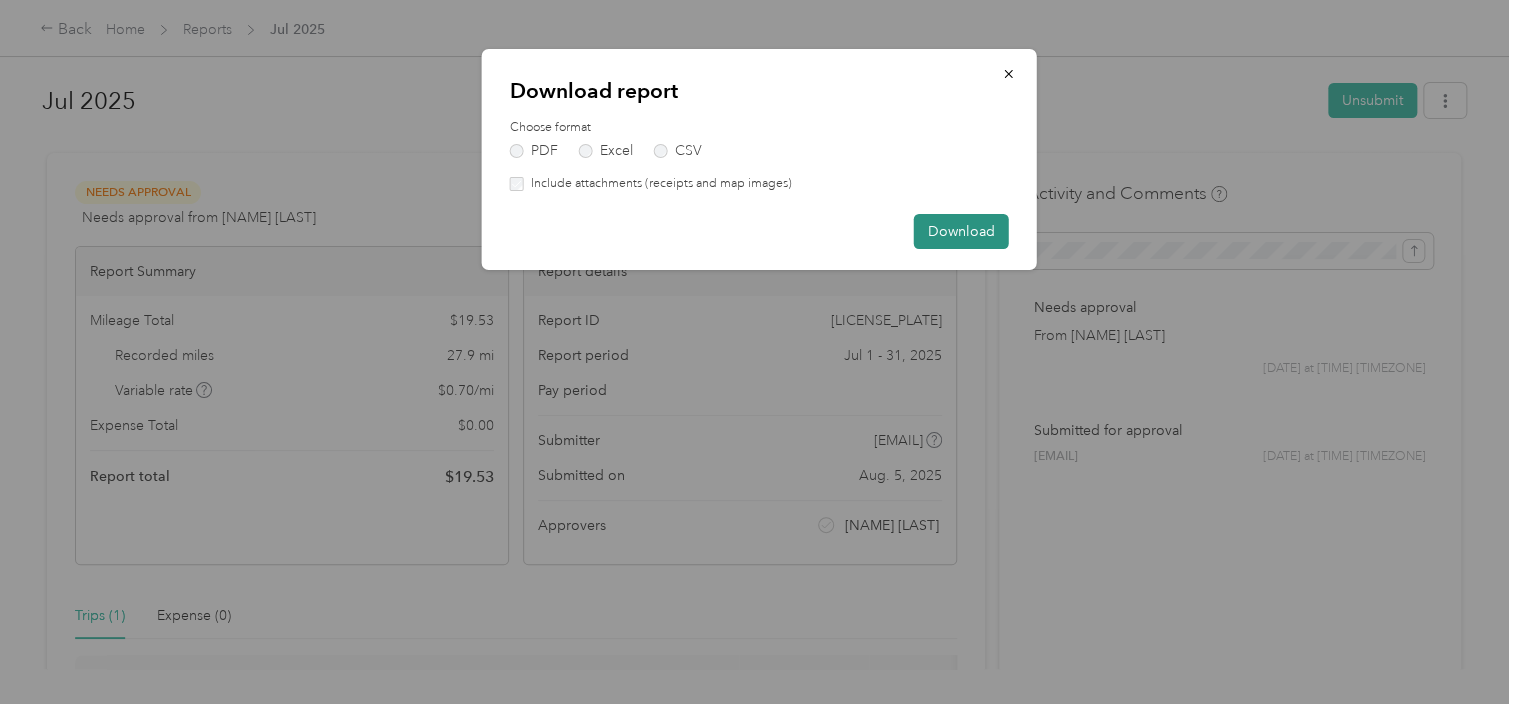 click on "Download" at bounding box center (961, 231) 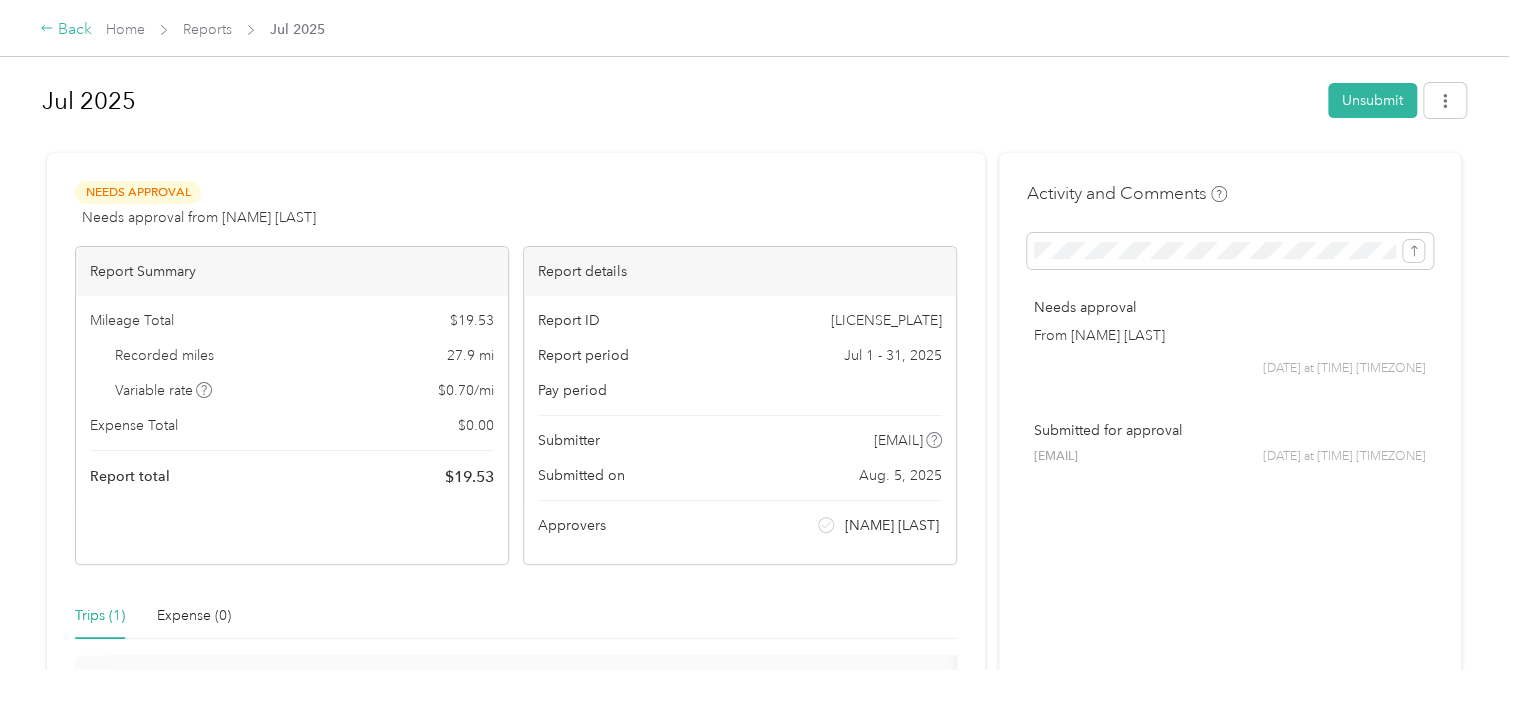 click on "Back" at bounding box center (66, 30) 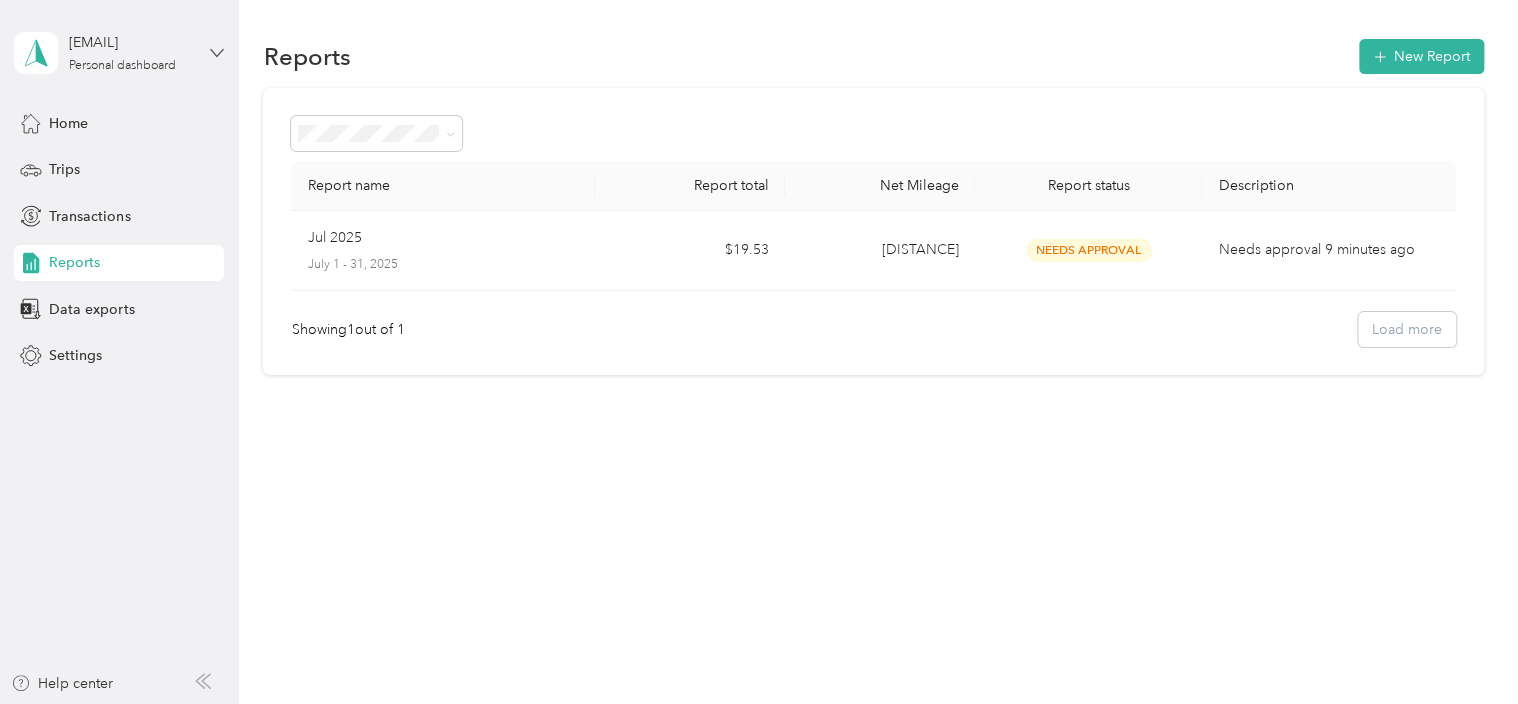 click 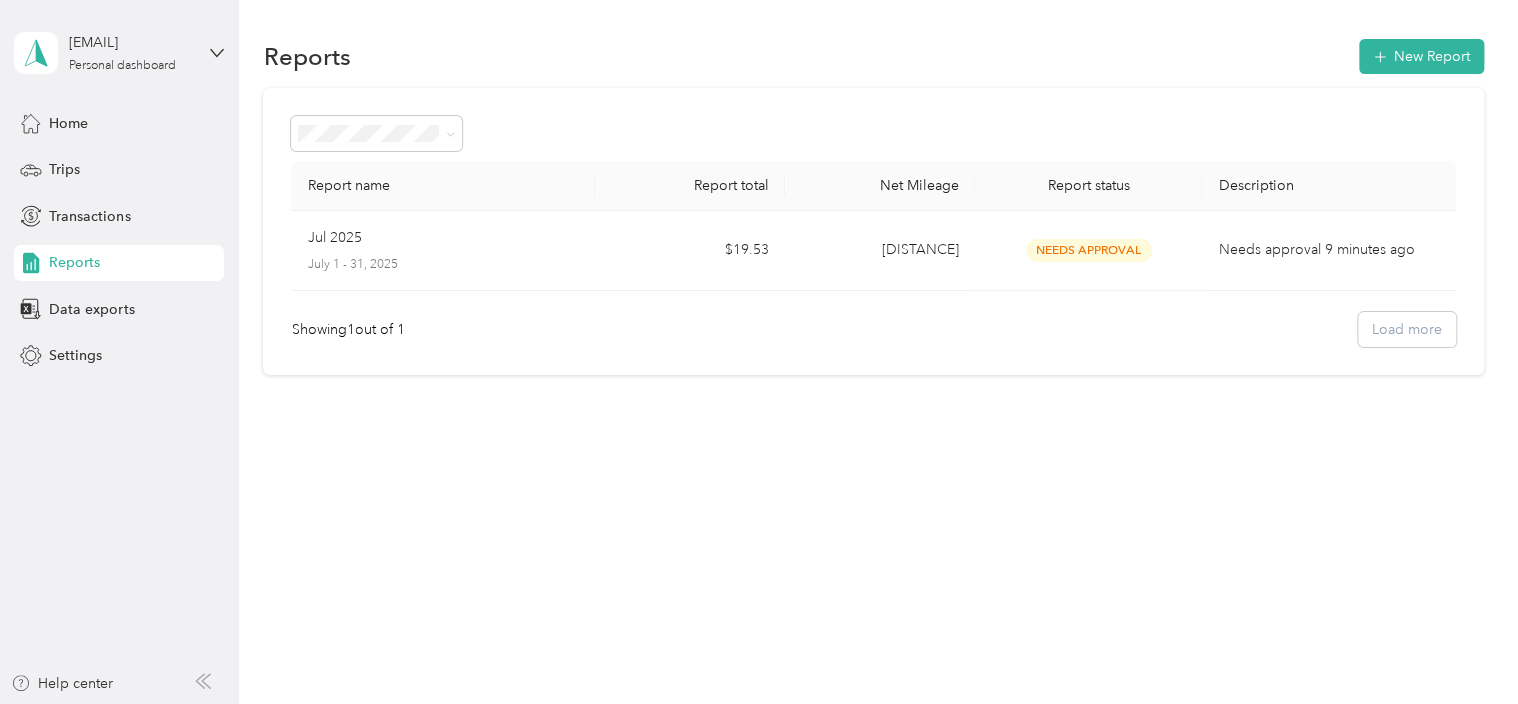 click on "Log out" at bounding box center [70, 154] 